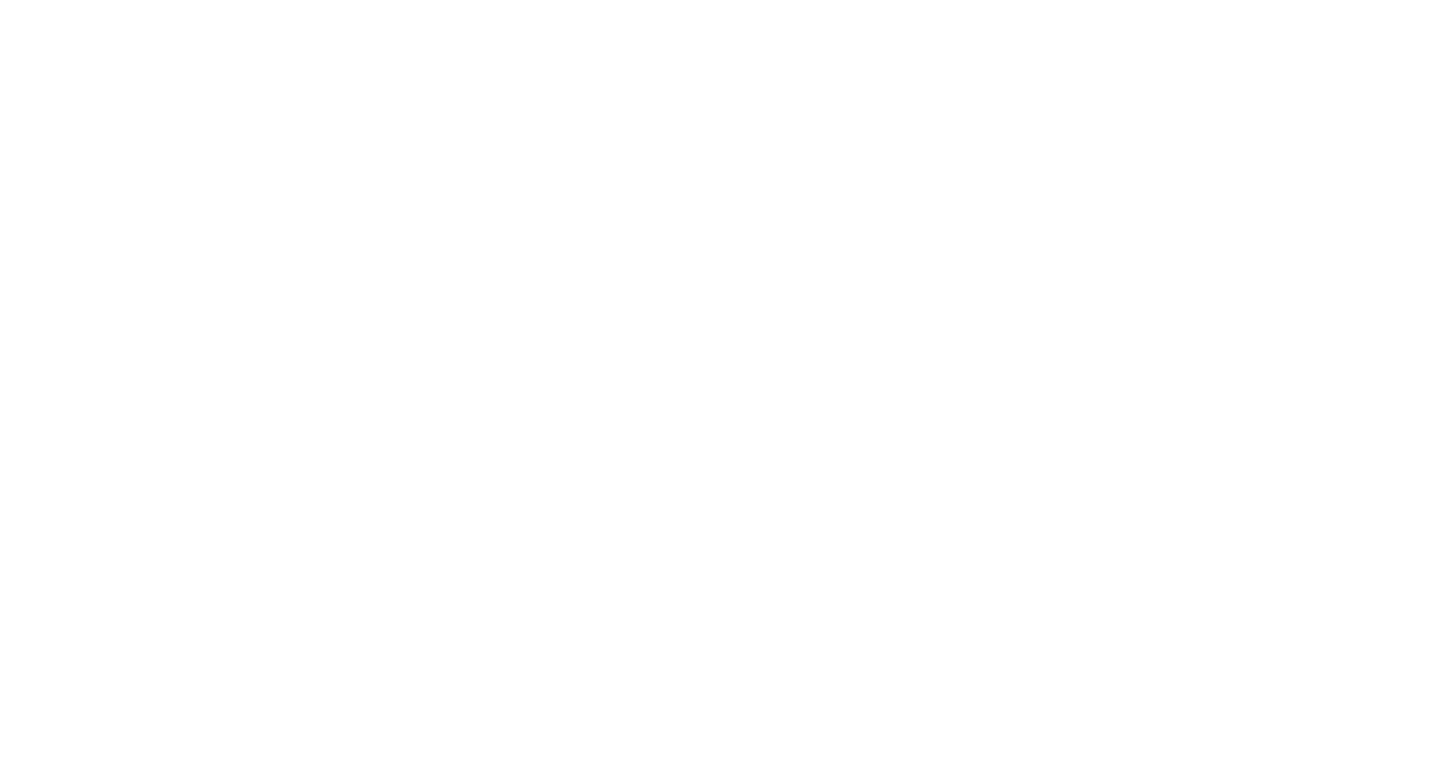 scroll, scrollTop: 0, scrollLeft: 0, axis: both 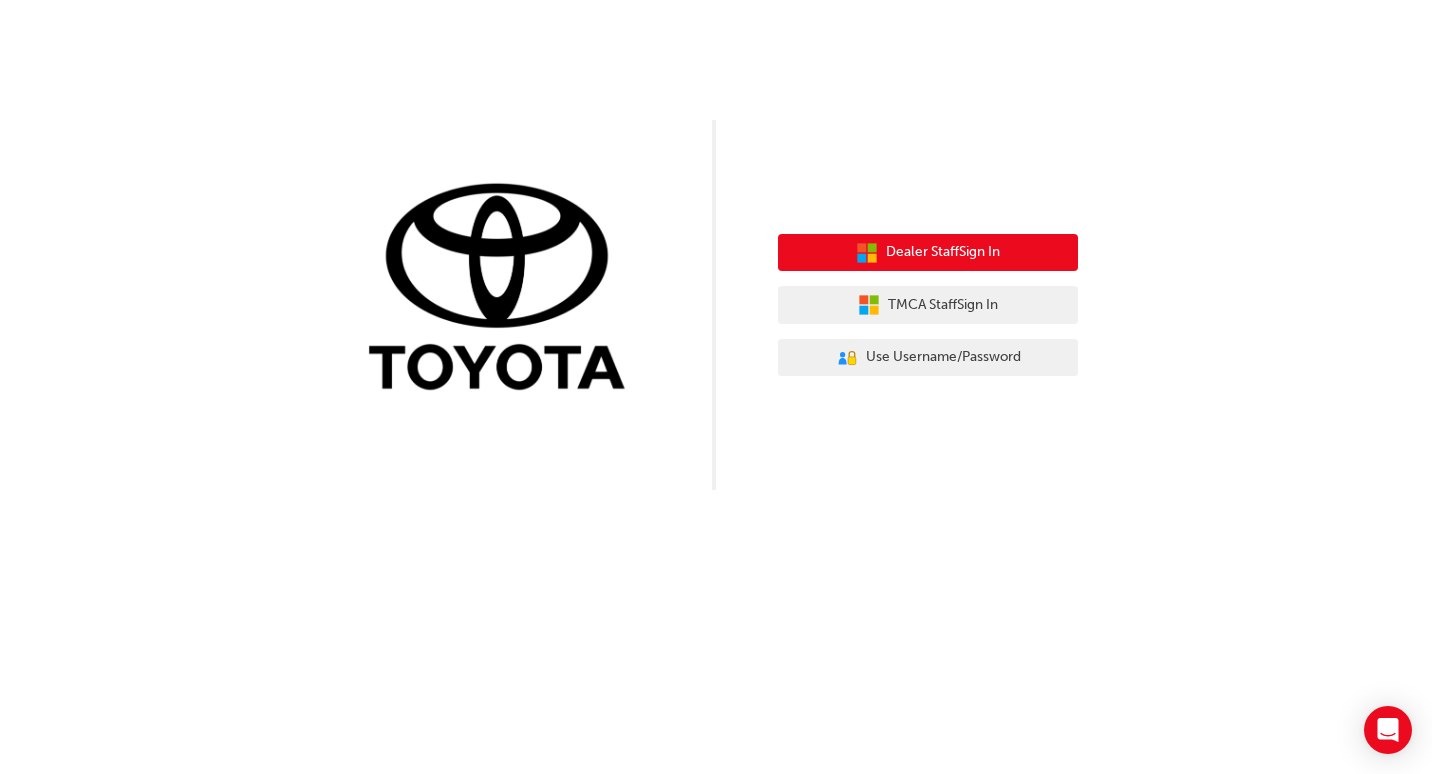 click on "Dealer Staff  Sign In" at bounding box center (943, 252) 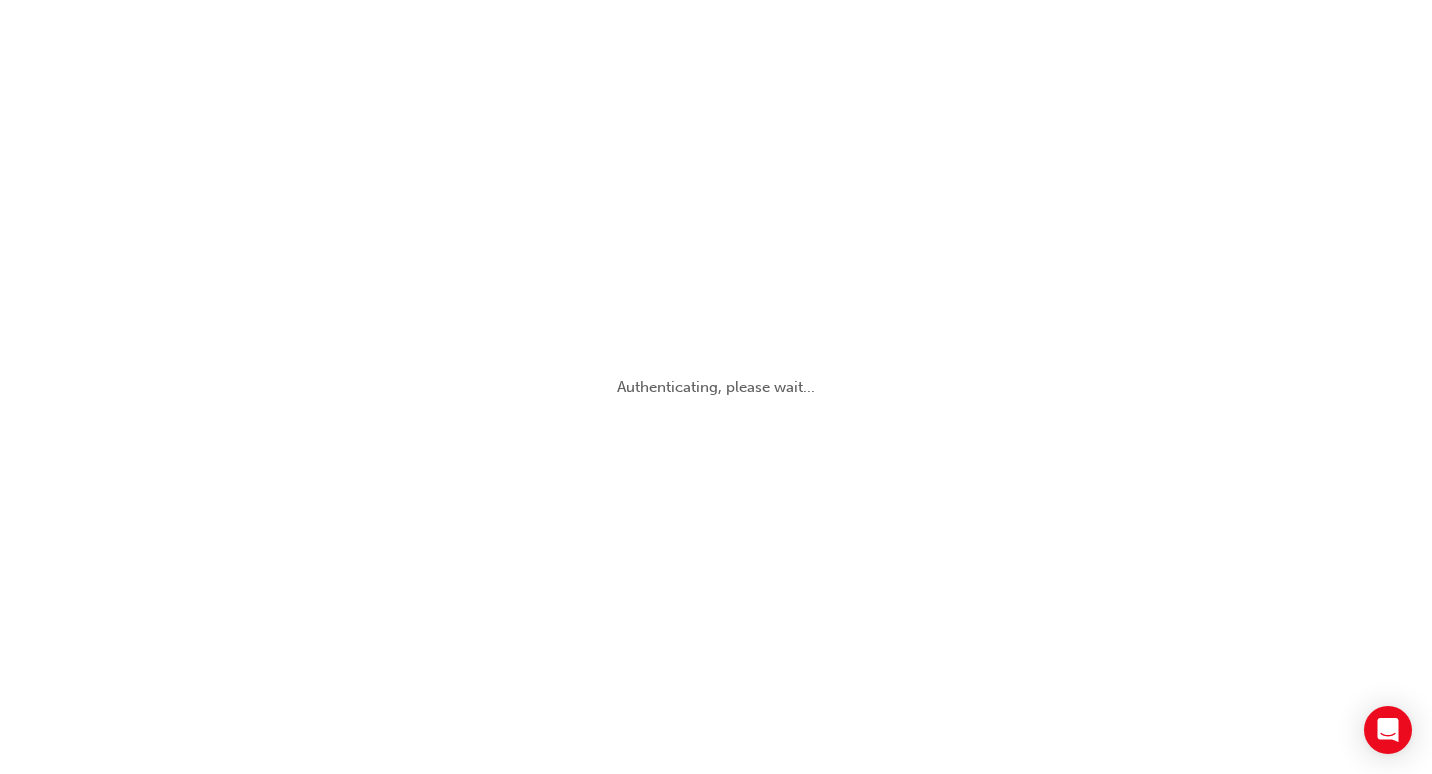 scroll, scrollTop: 0, scrollLeft: 0, axis: both 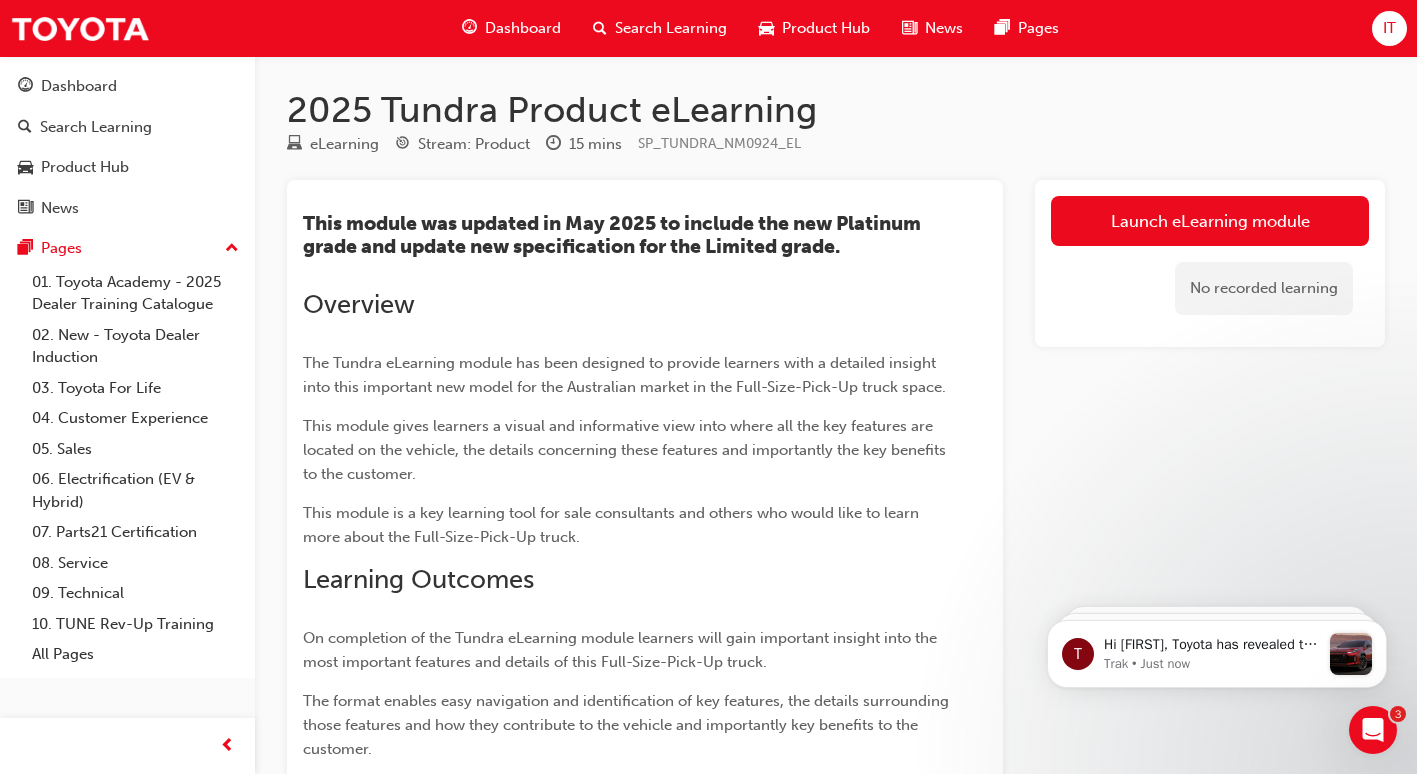 drag, startPoint x: 813, startPoint y: 335, endPoint x: 575, endPoint y: 43, distance: 376.7068 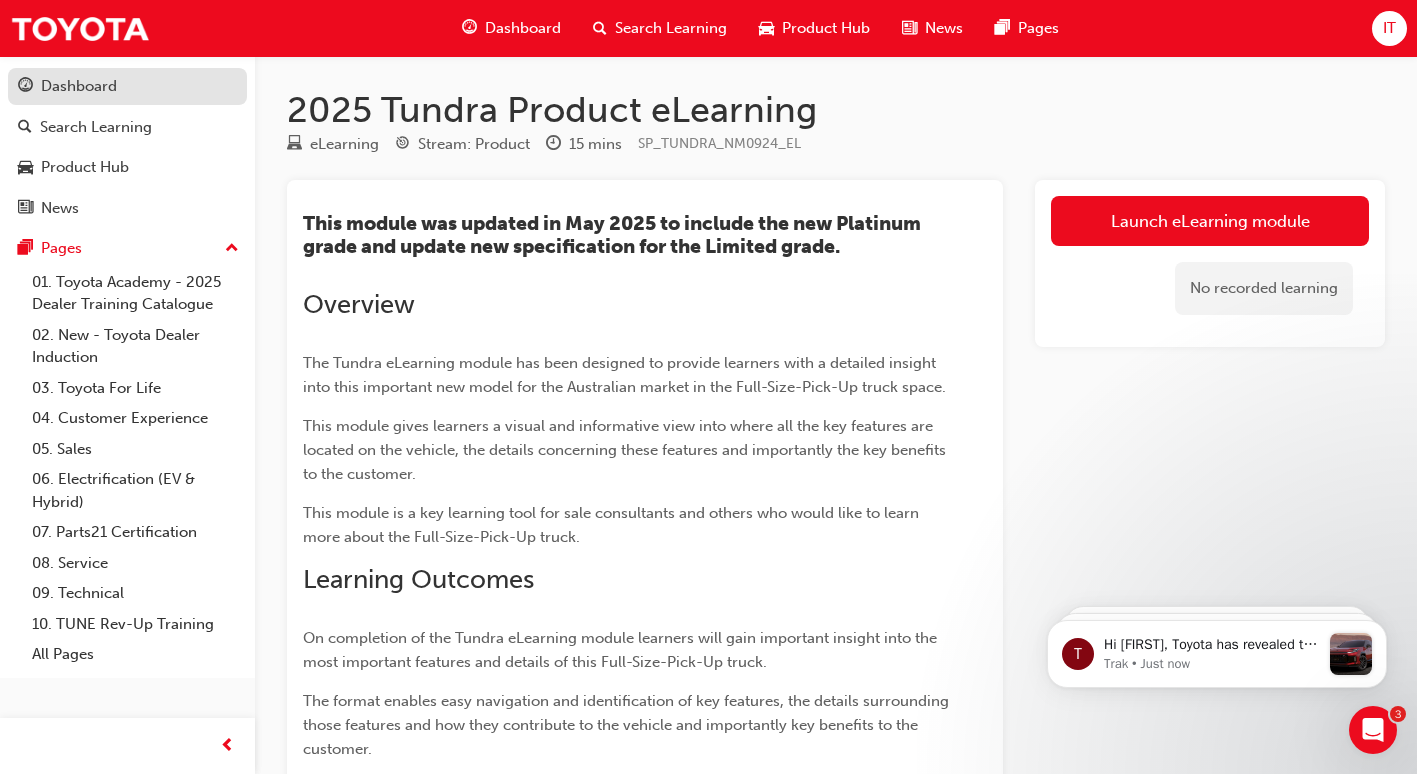 click on "Dashboard" at bounding box center (79, 86) 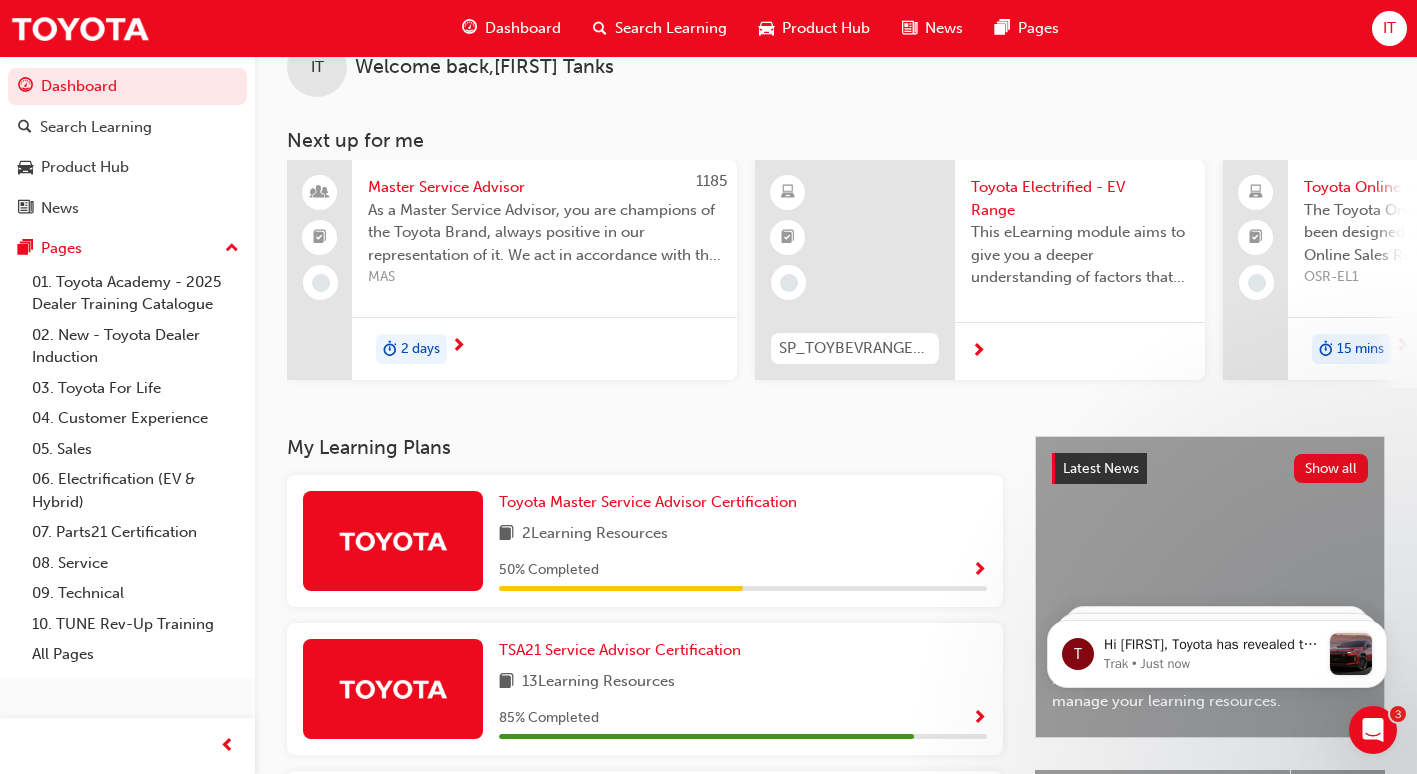 scroll, scrollTop: 0, scrollLeft: 0, axis: both 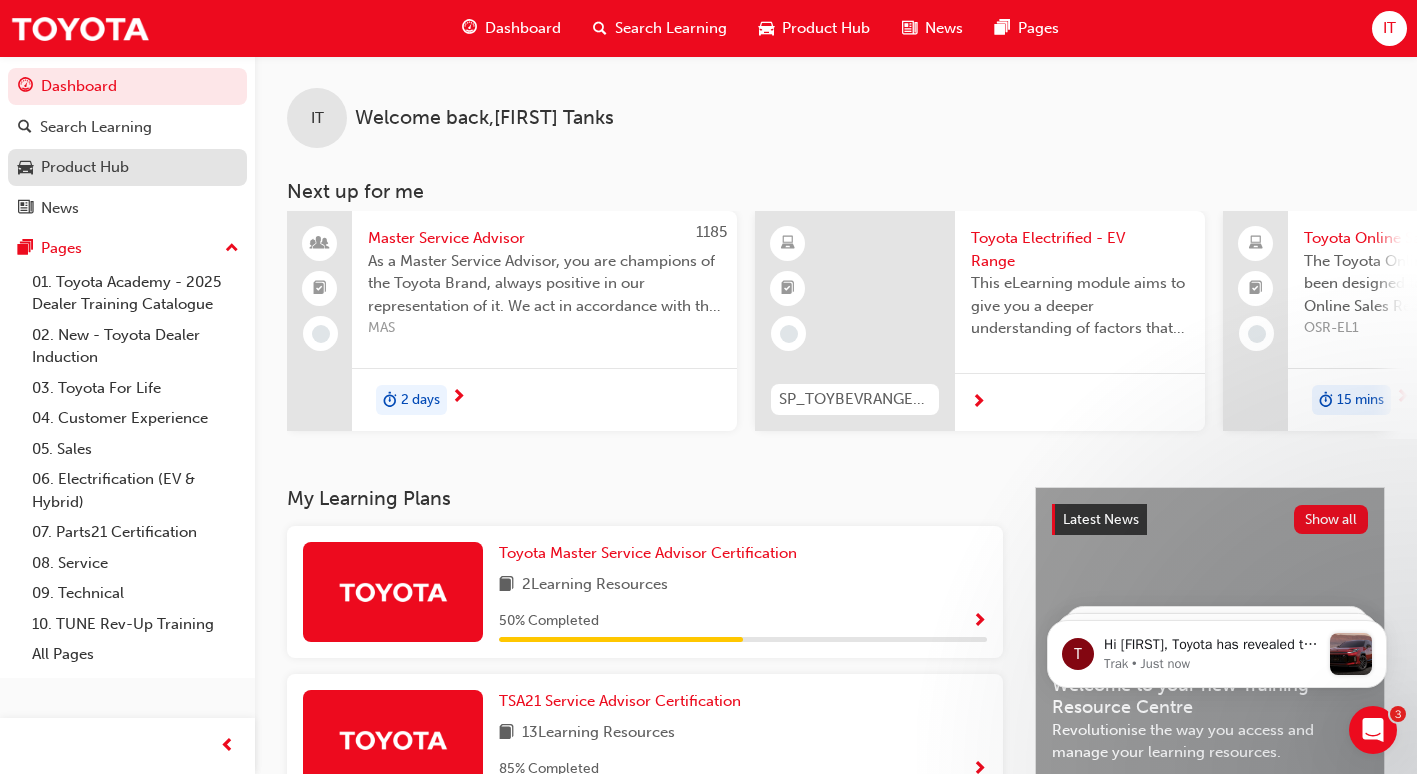 click on "Product Hub" at bounding box center (85, 167) 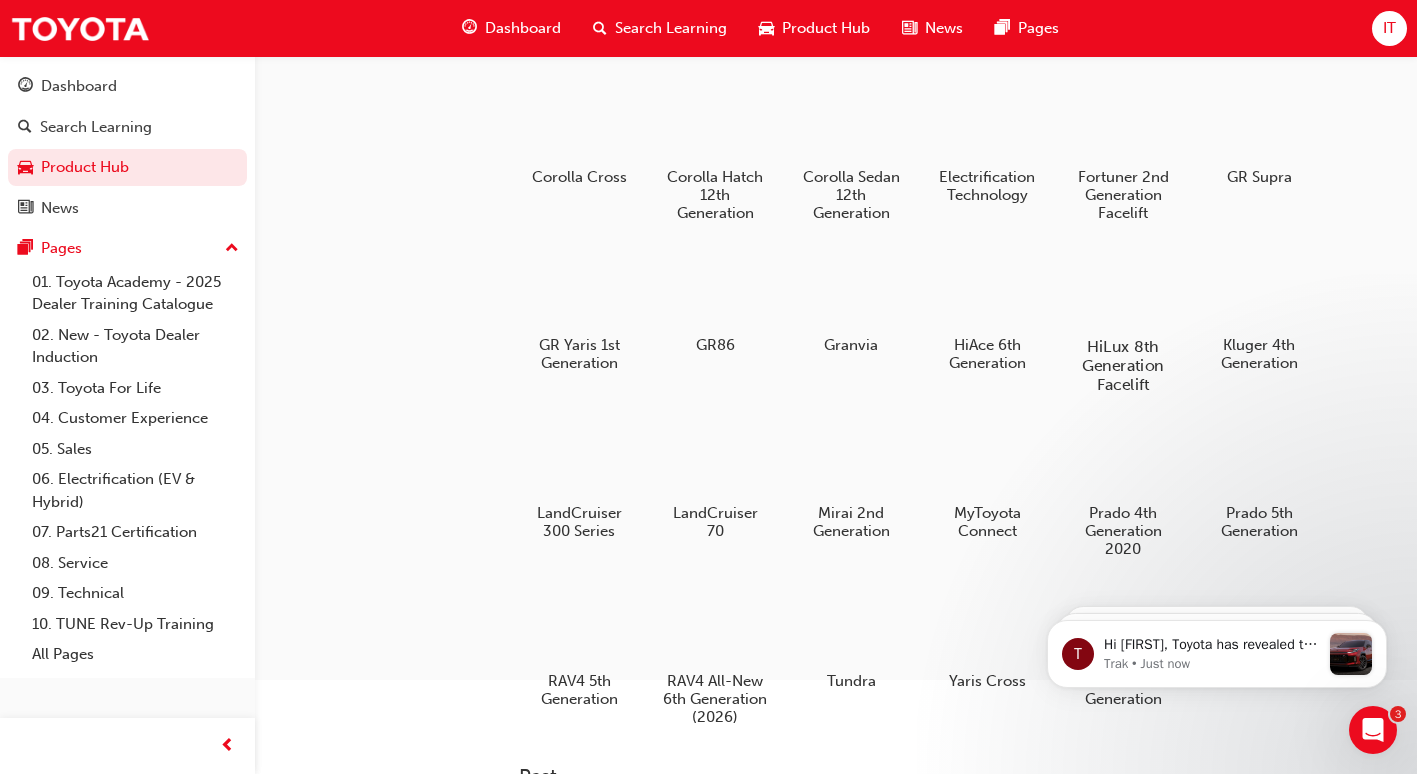 scroll, scrollTop: 400, scrollLeft: 0, axis: vertical 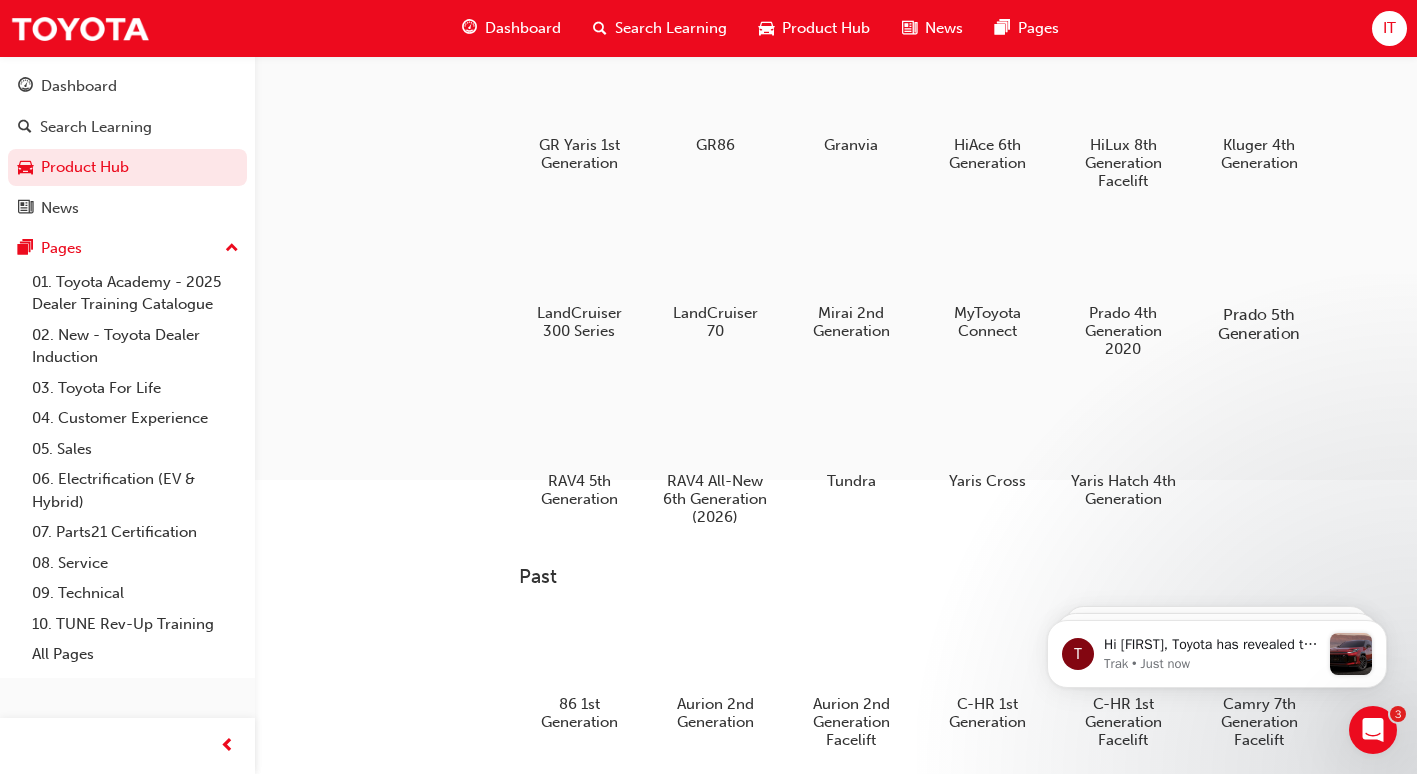 click at bounding box center (1259, 256) 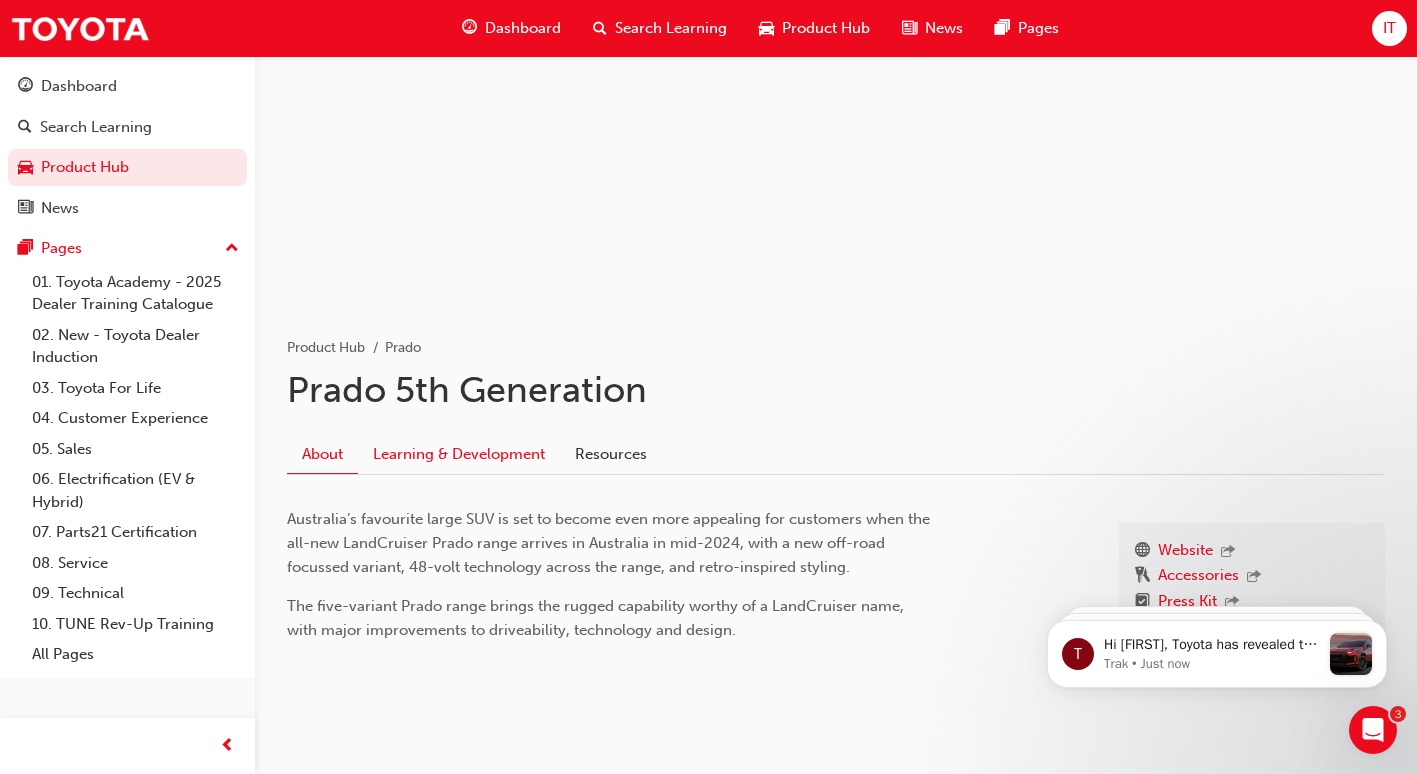 scroll, scrollTop: 174, scrollLeft: 0, axis: vertical 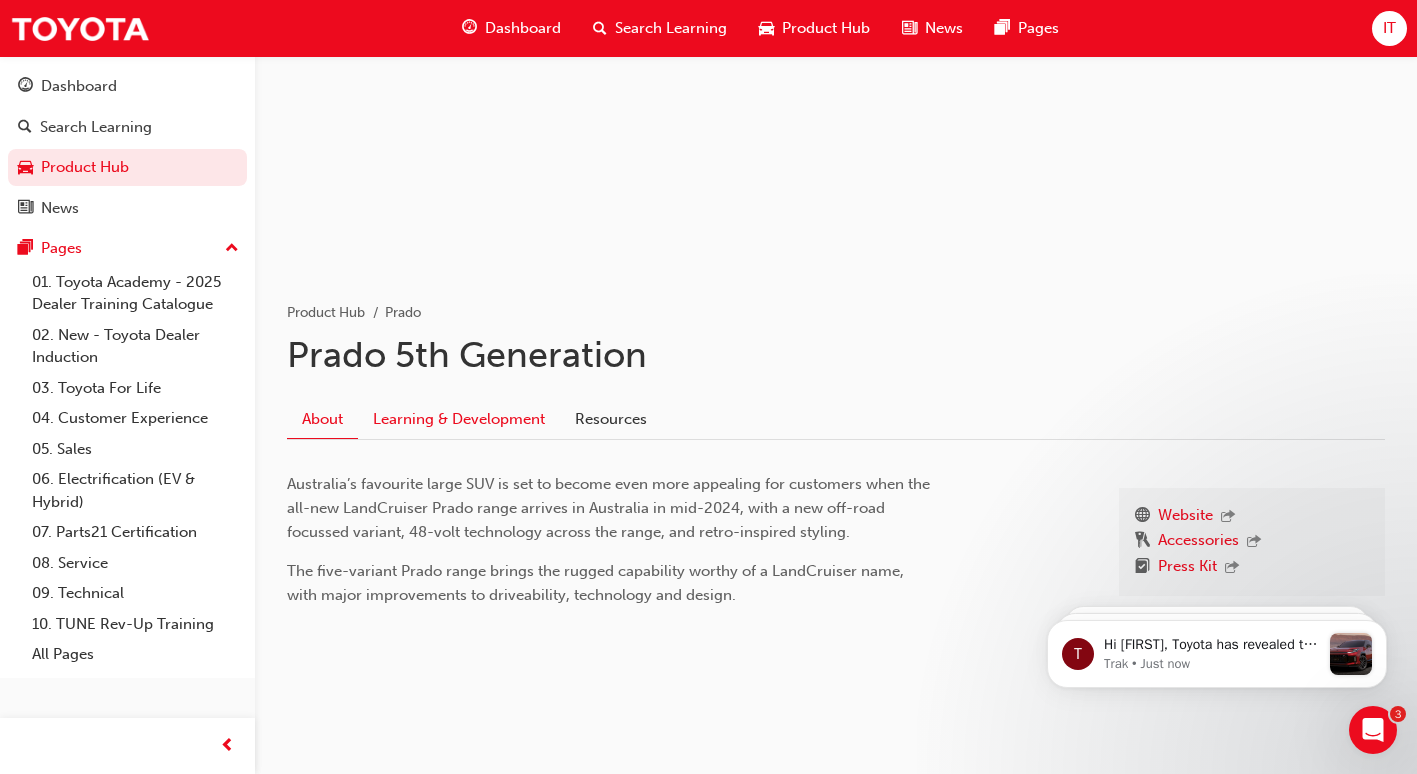 click on "Learning & Development" at bounding box center [459, 419] 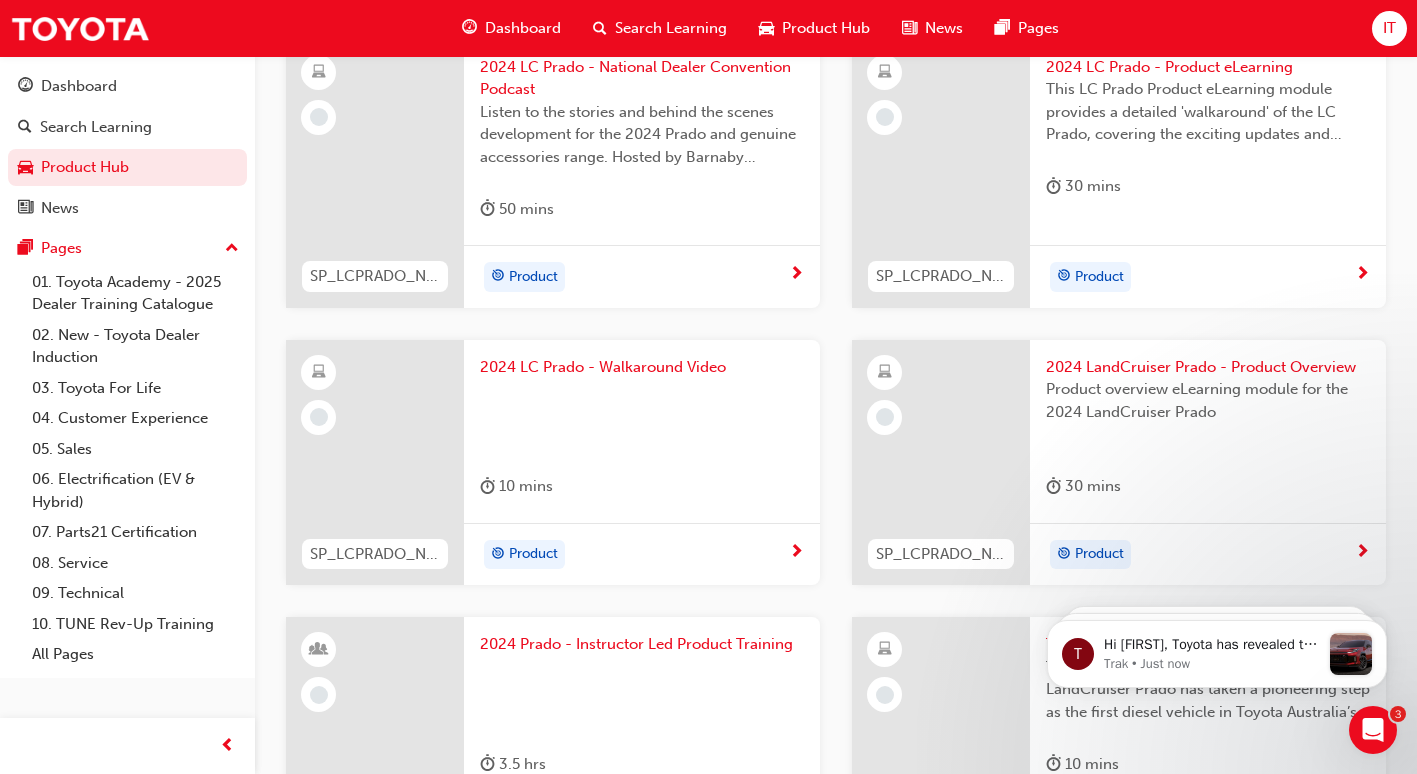 scroll, scrollTop: 700, scrollLeft: 0, axis: vertical 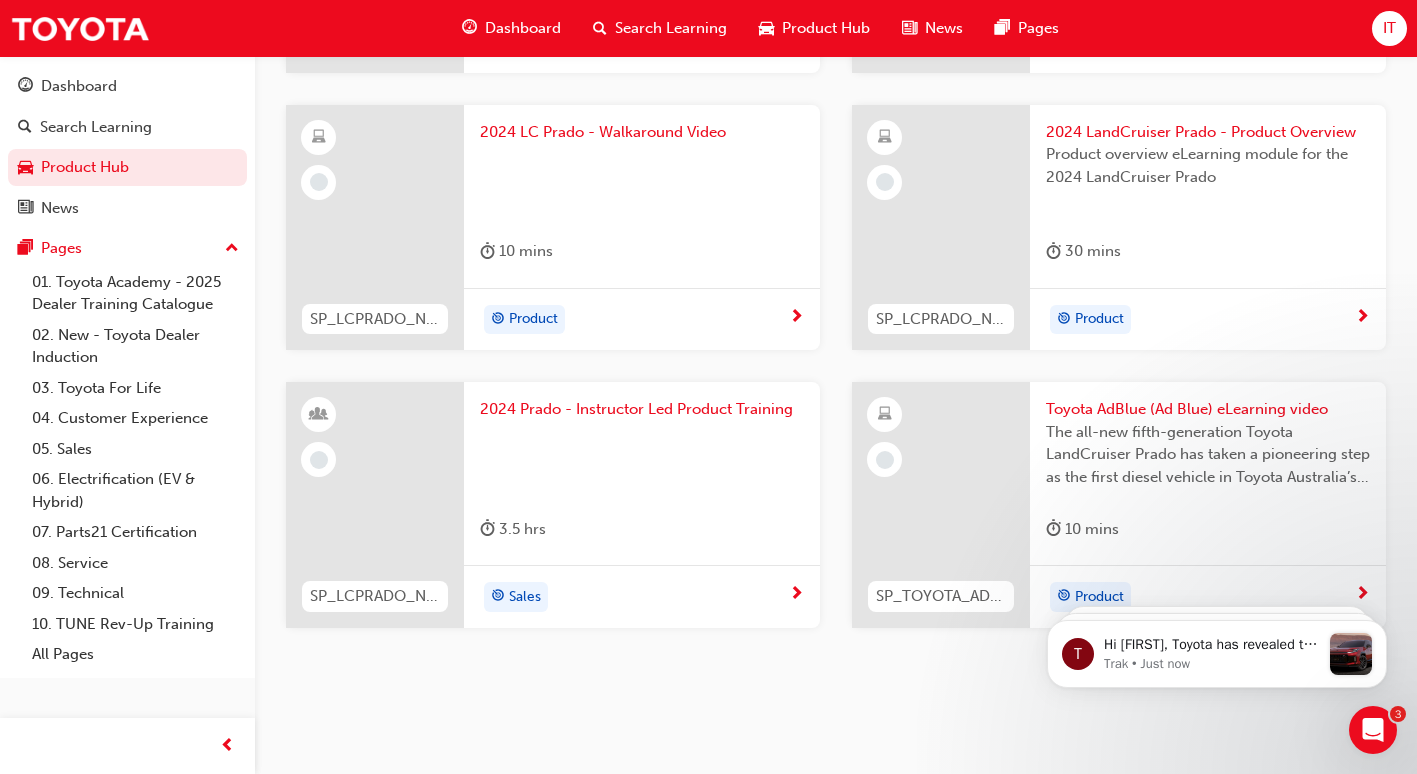 click at bounding box center [642, 461] 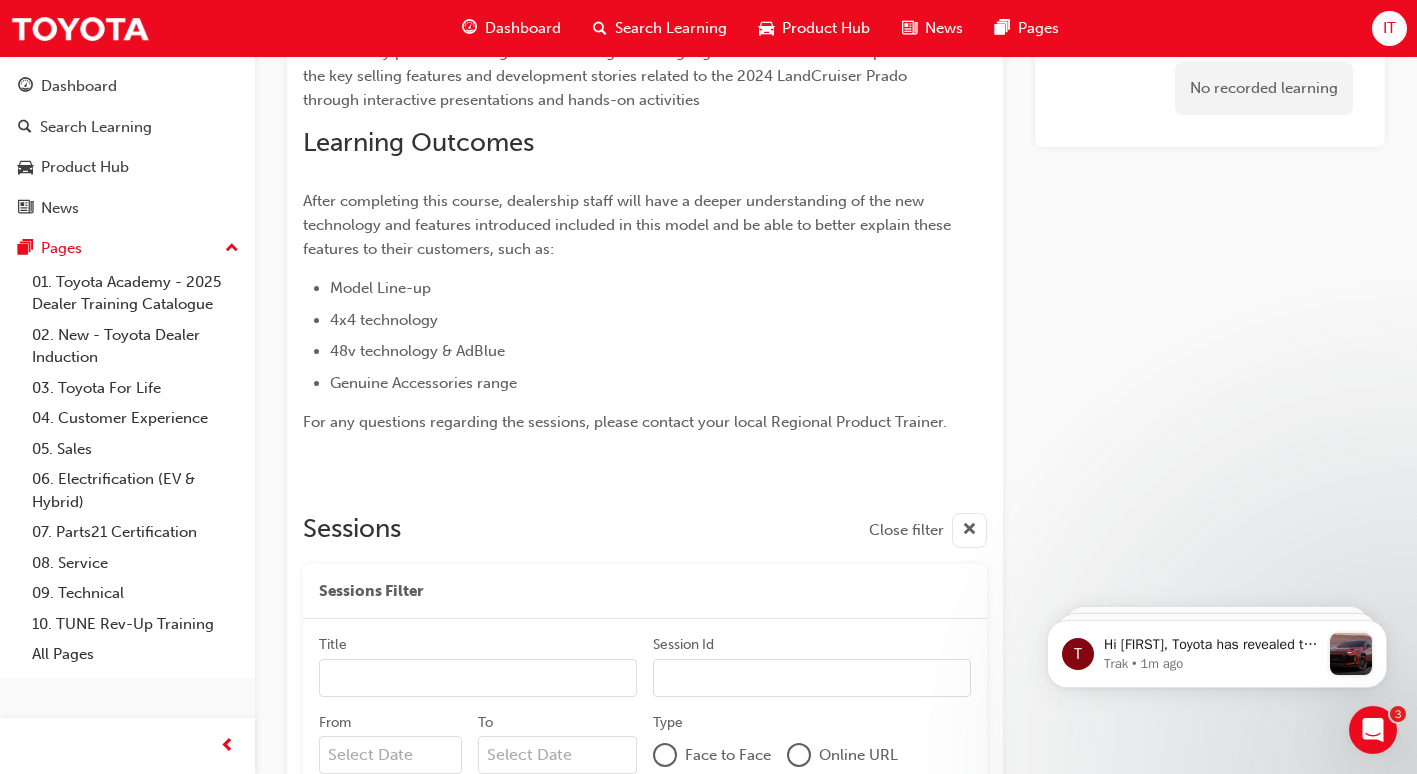 scroll, scrollTop: 434, scrollLeft: 0, axis: vertical 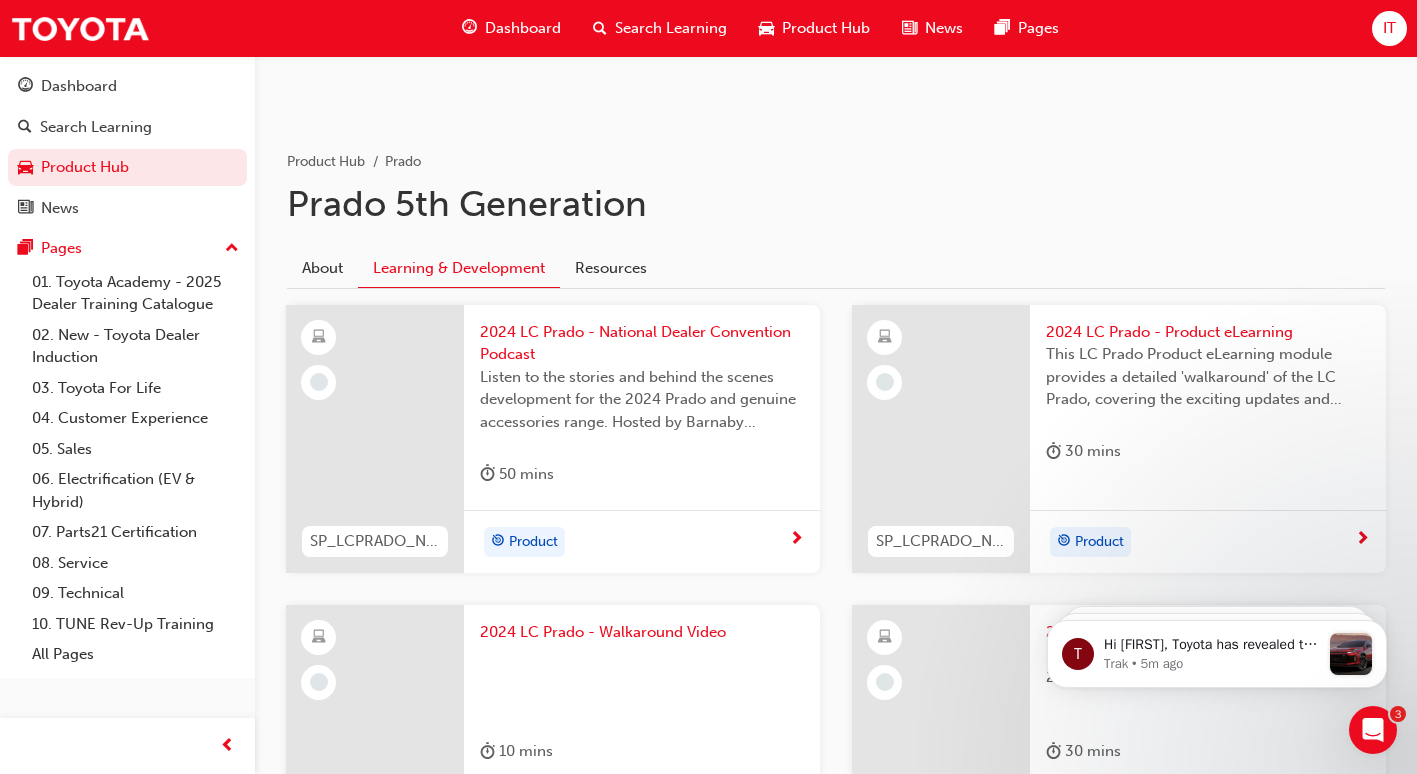click on "This LC Prado Product eLearning module provides a detailed 'walkaround' of the LC Prado, covering the exciting updates and features that make this large, rugged, full-time 4WD SUV a standout choice." at bounding box center (1208, 377) 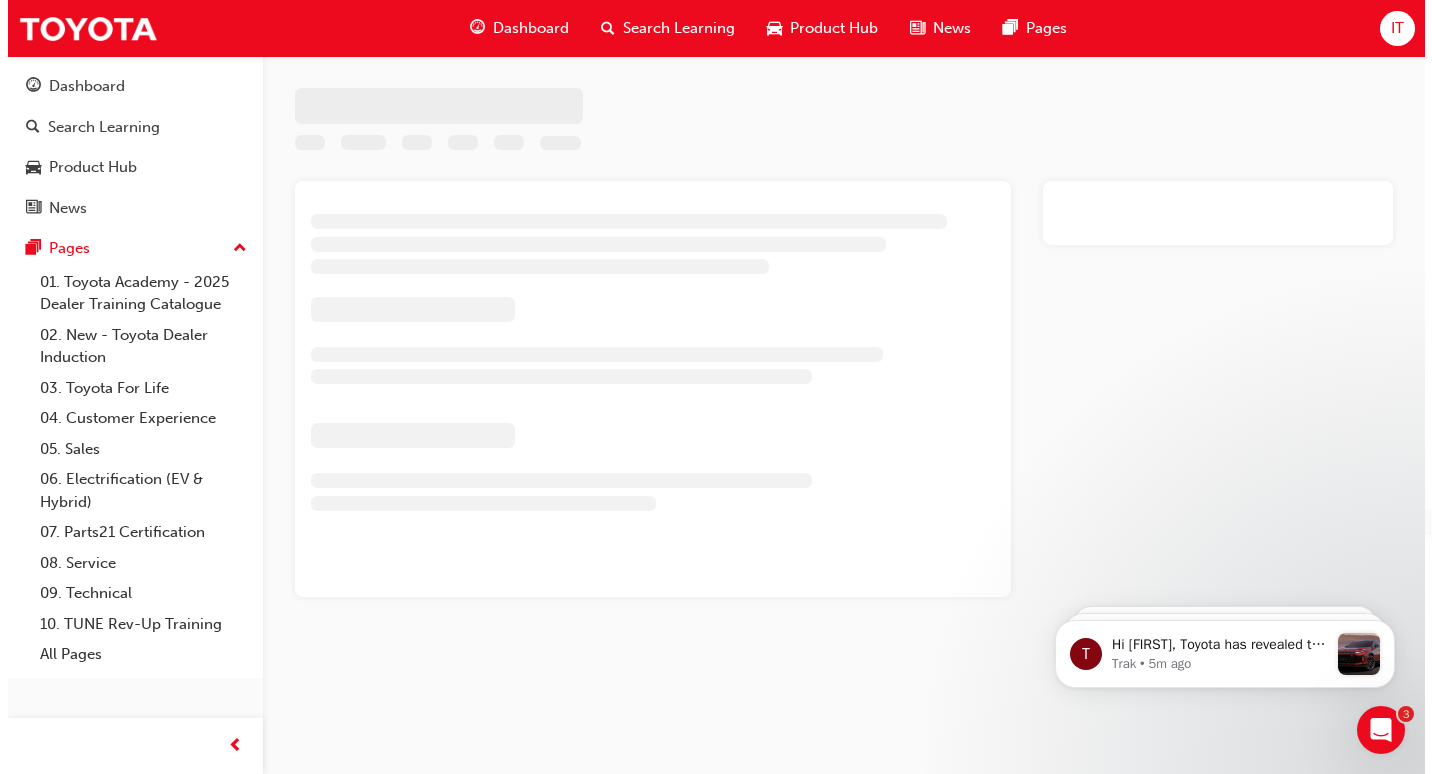 scroll, scrollTop: 0, scrollLeft: 0, axis: both 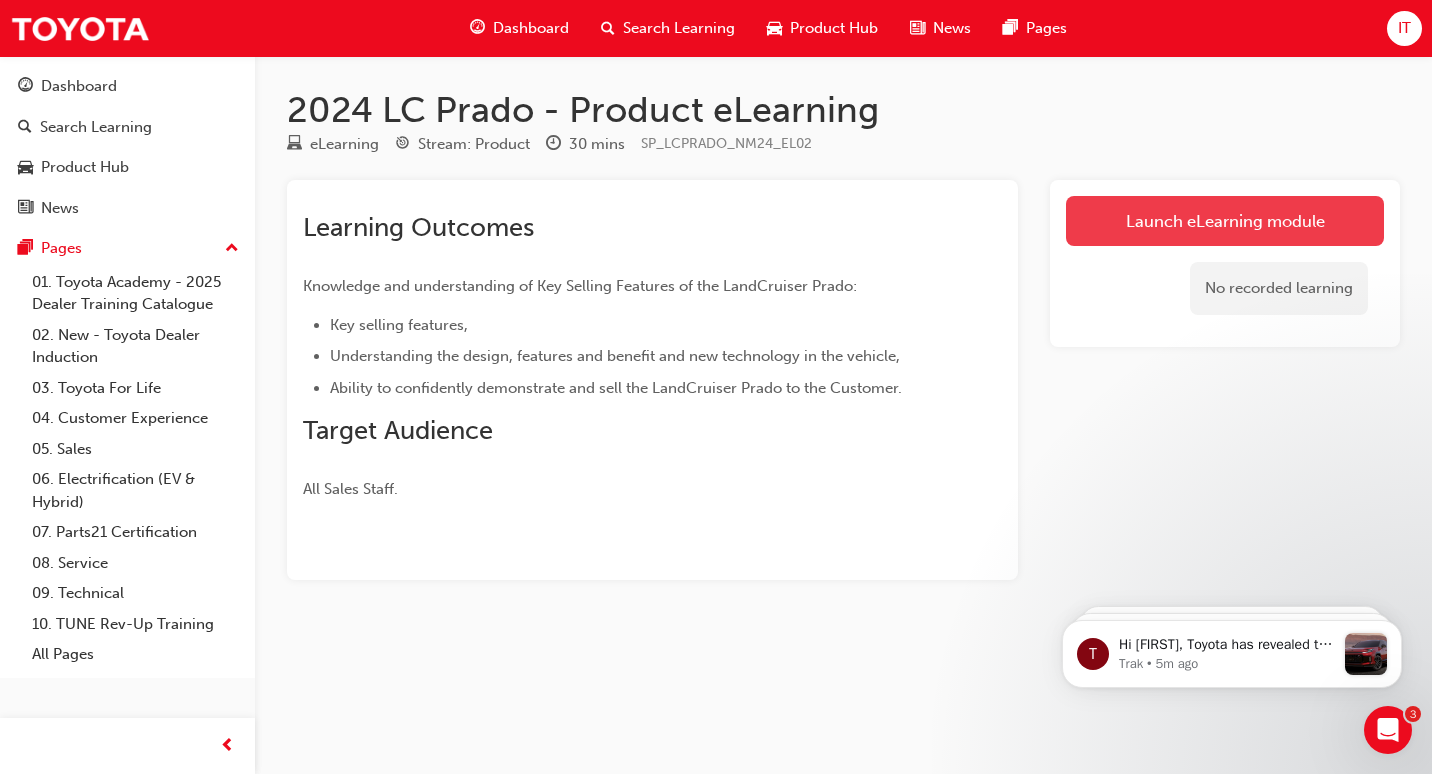 click on "Launch eLearning module" at bounding box center [1225, 221] 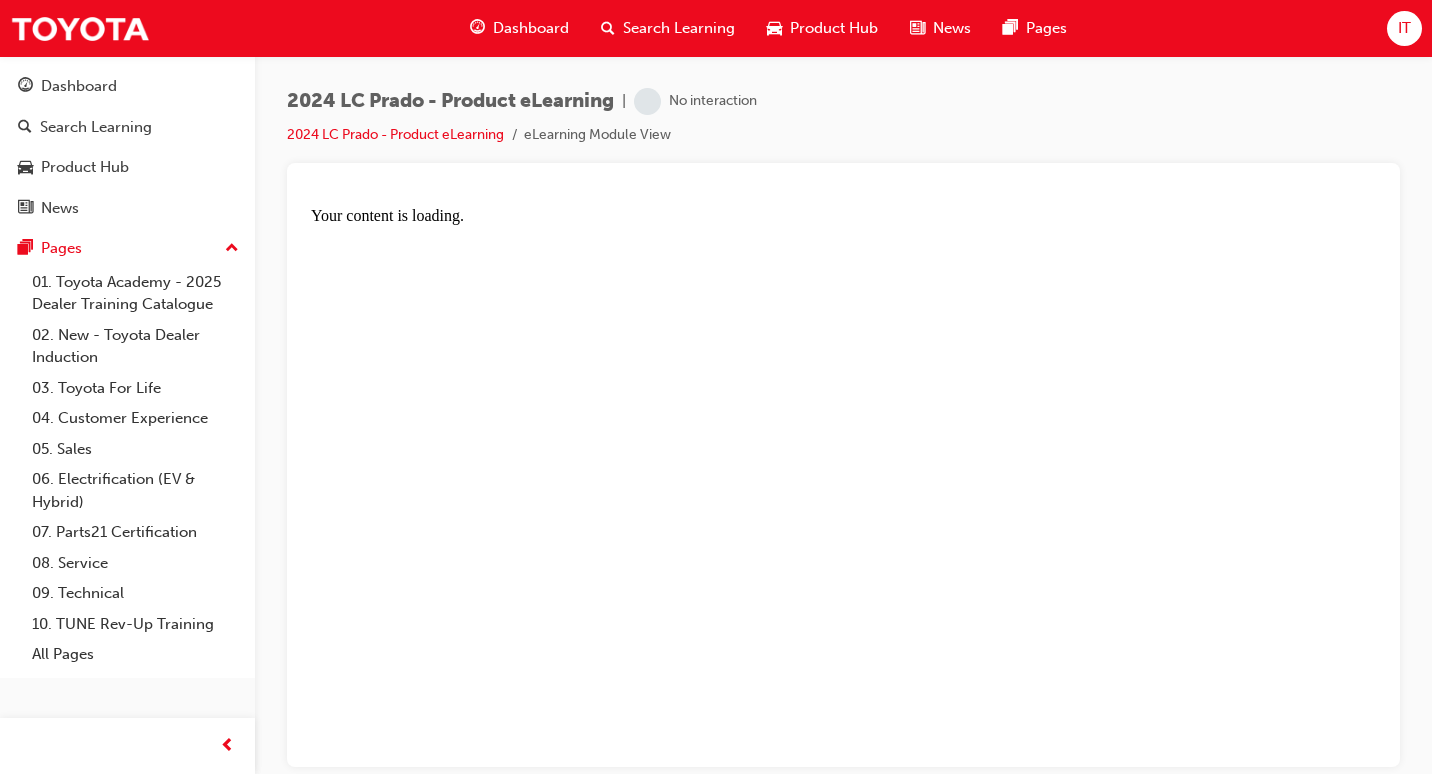 scroll, scrollTop: 0, scrollLeft: 0, axis: both 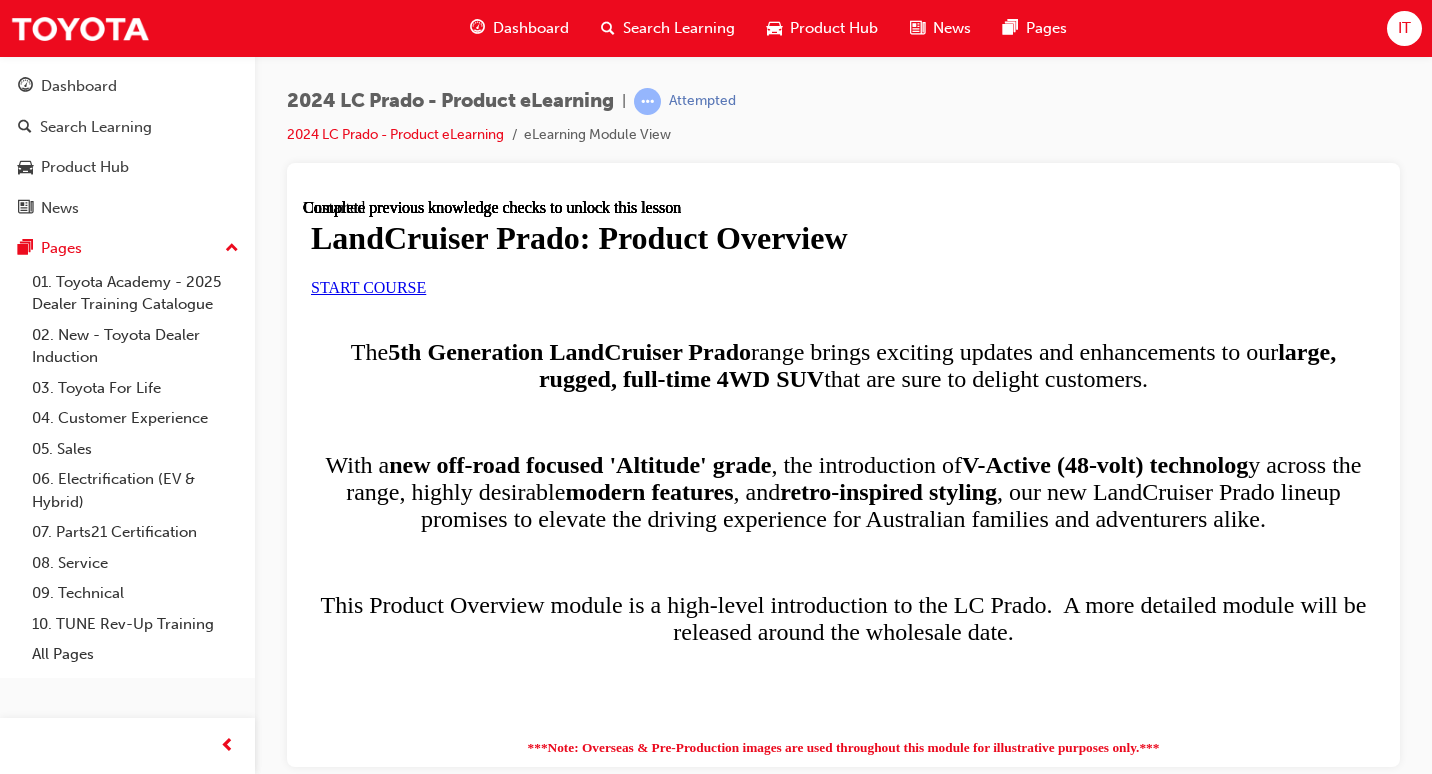click on "START COURSE" at bounding box center [368, 286] 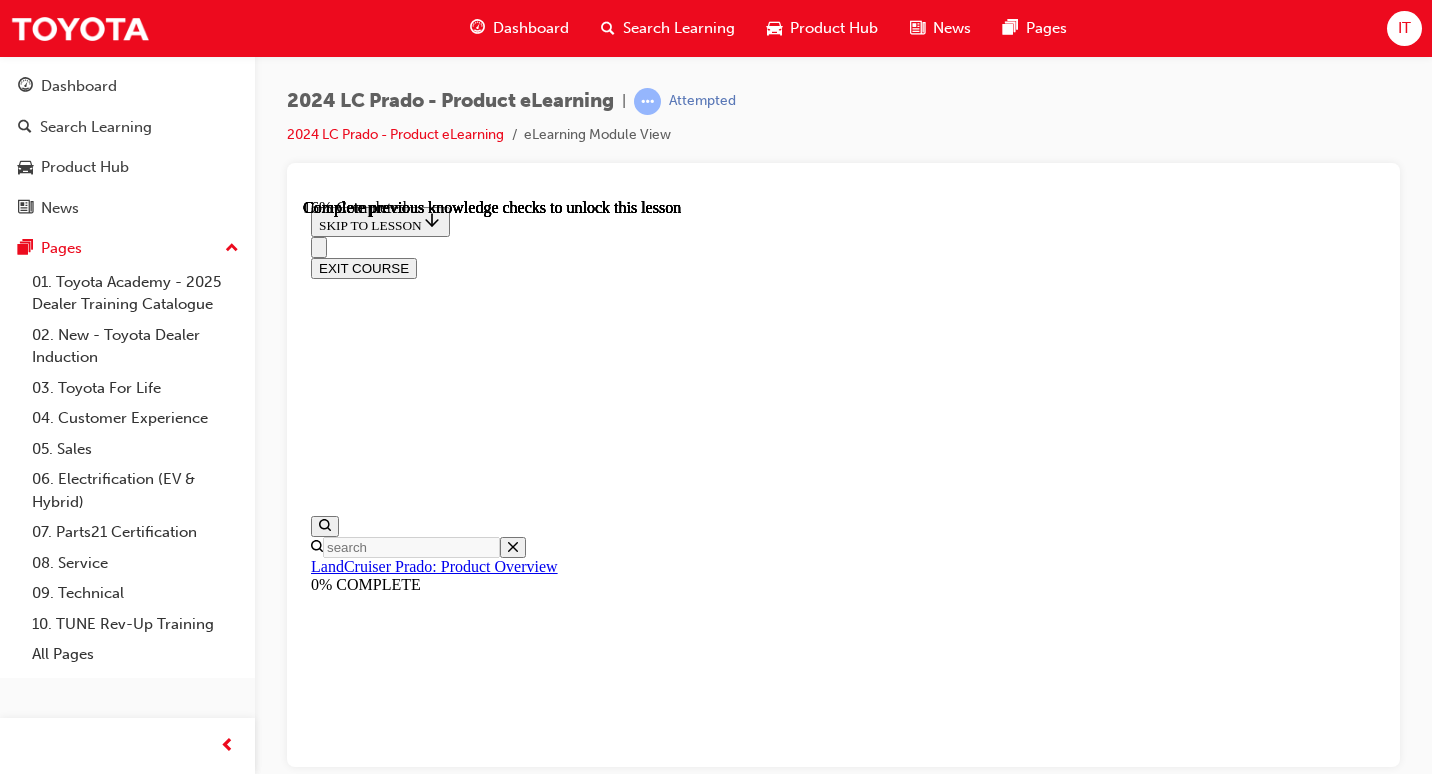 scroll, scrollTop: 402, scrollLeft: 0, axis: vertical 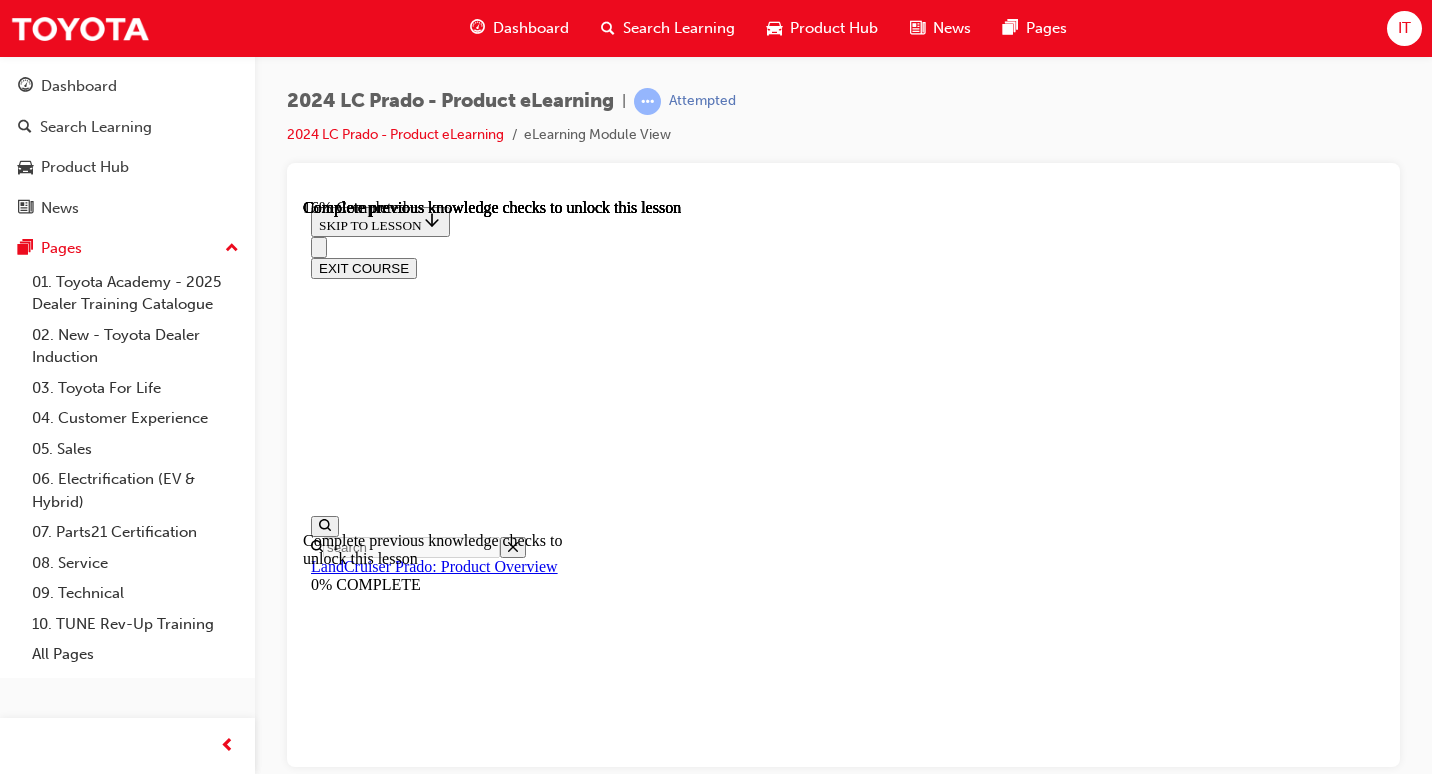 click at bounding box center [359, 10213] 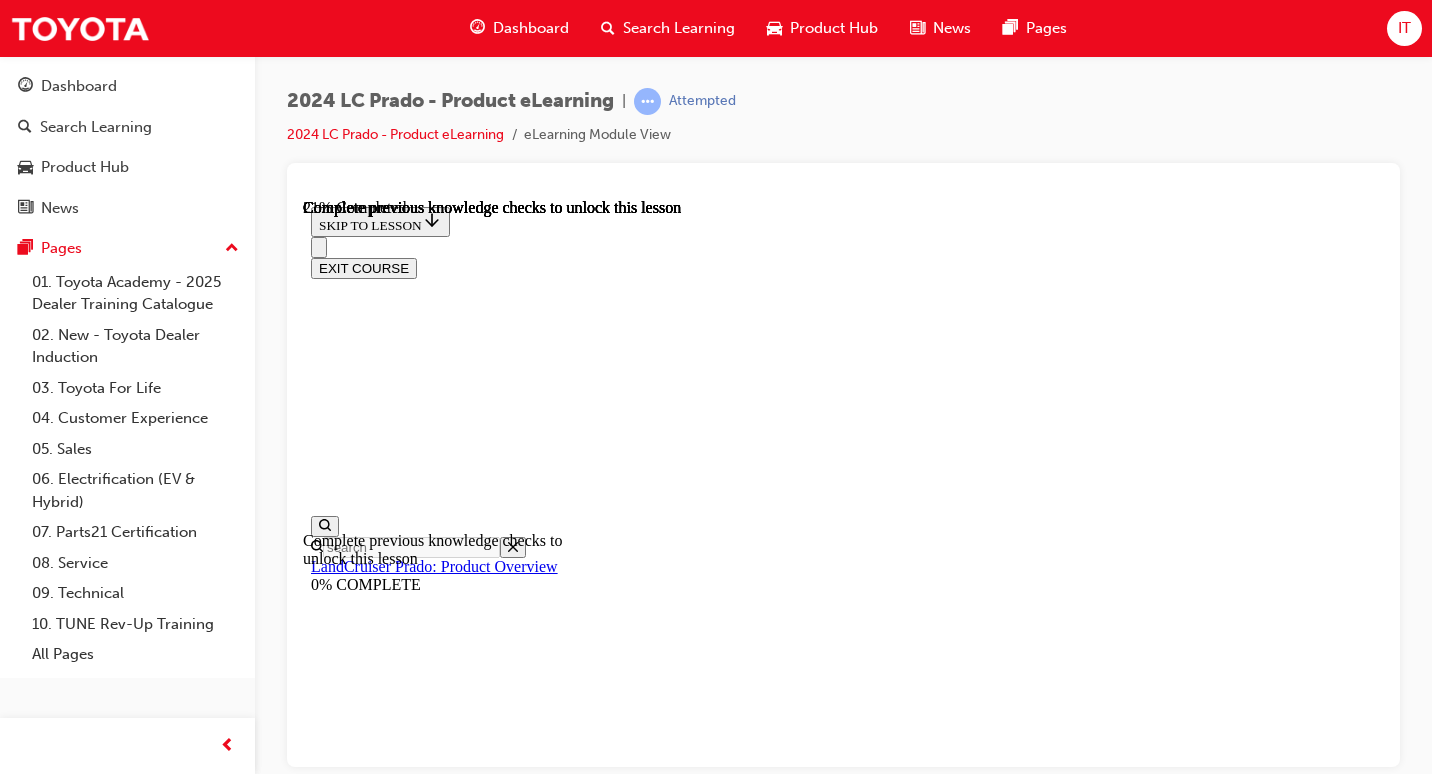 scroll, scrollTop: 1483, scrollLeft: 0, axis: vertical 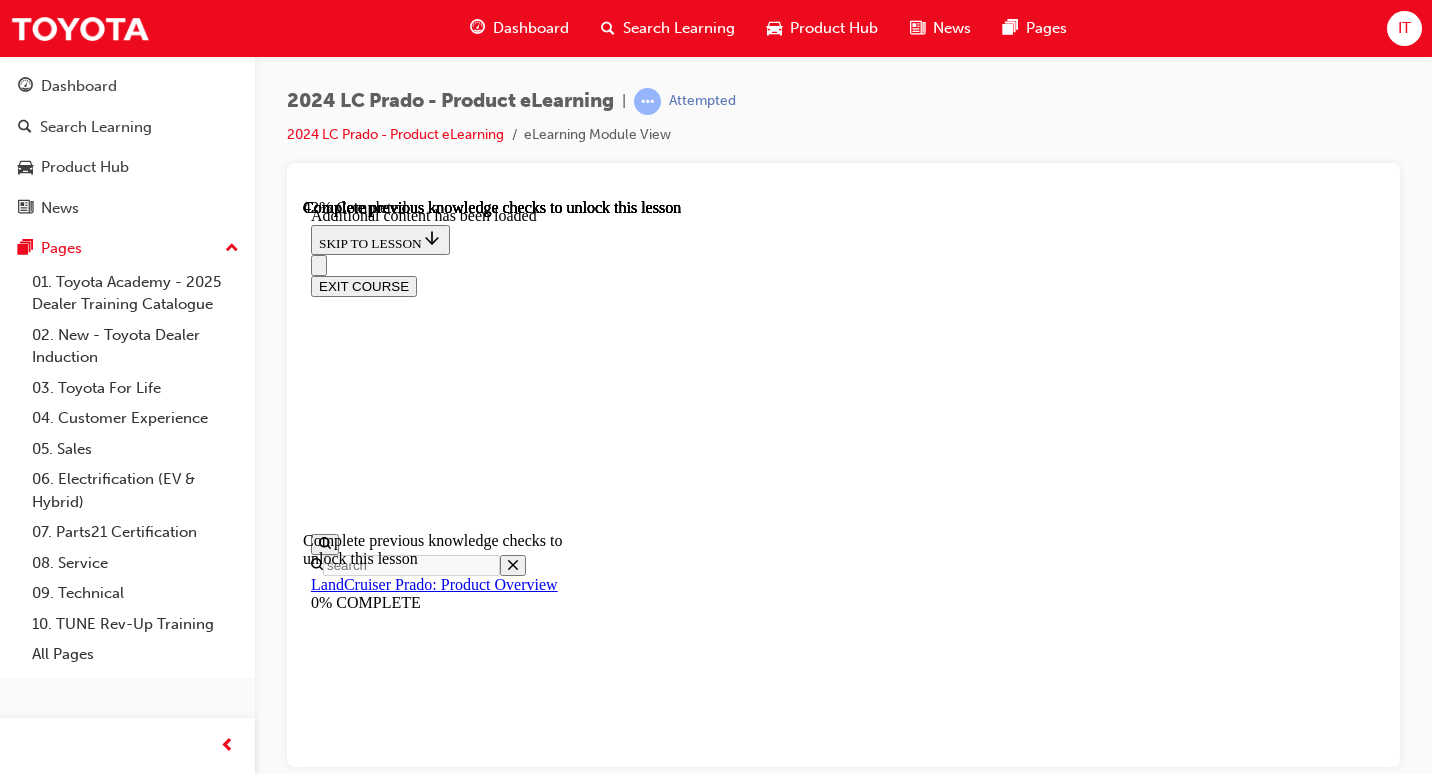 click on "CONTINUE" at bounding box center (353, 11505) 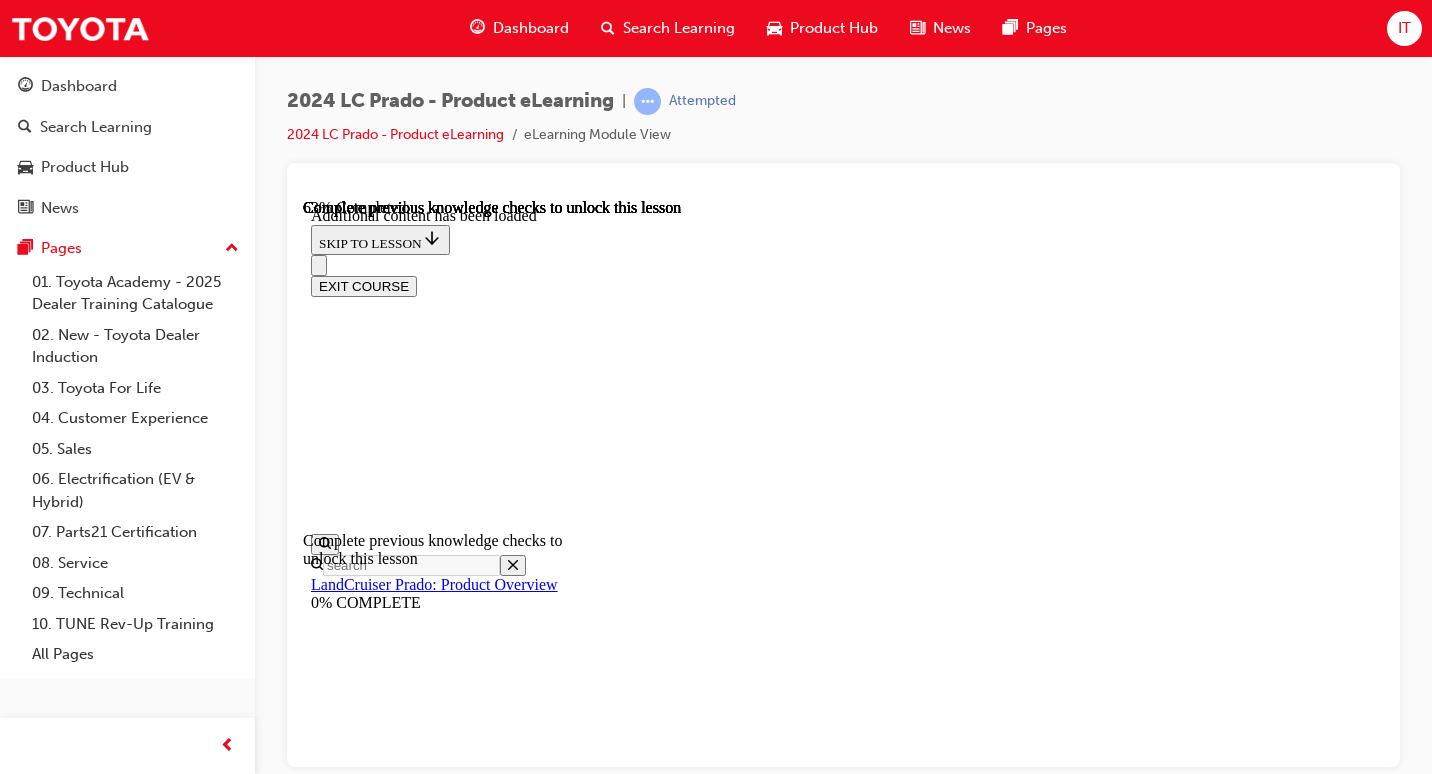 scroll, scrollTop: 2743, scrollLeft: 0, axis: vertical 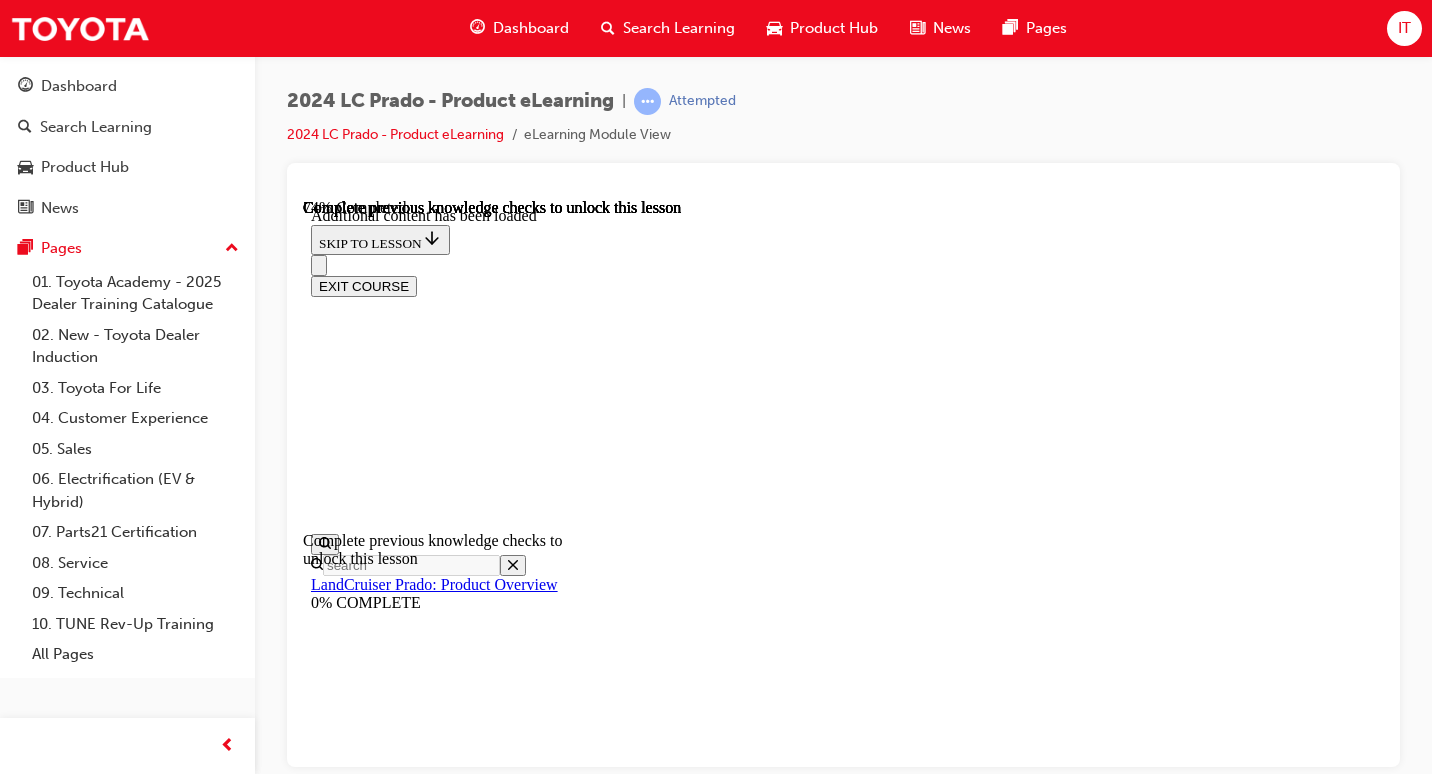 click on "KNOWLEDGE CHECK" at bounding box center (386, 12990) 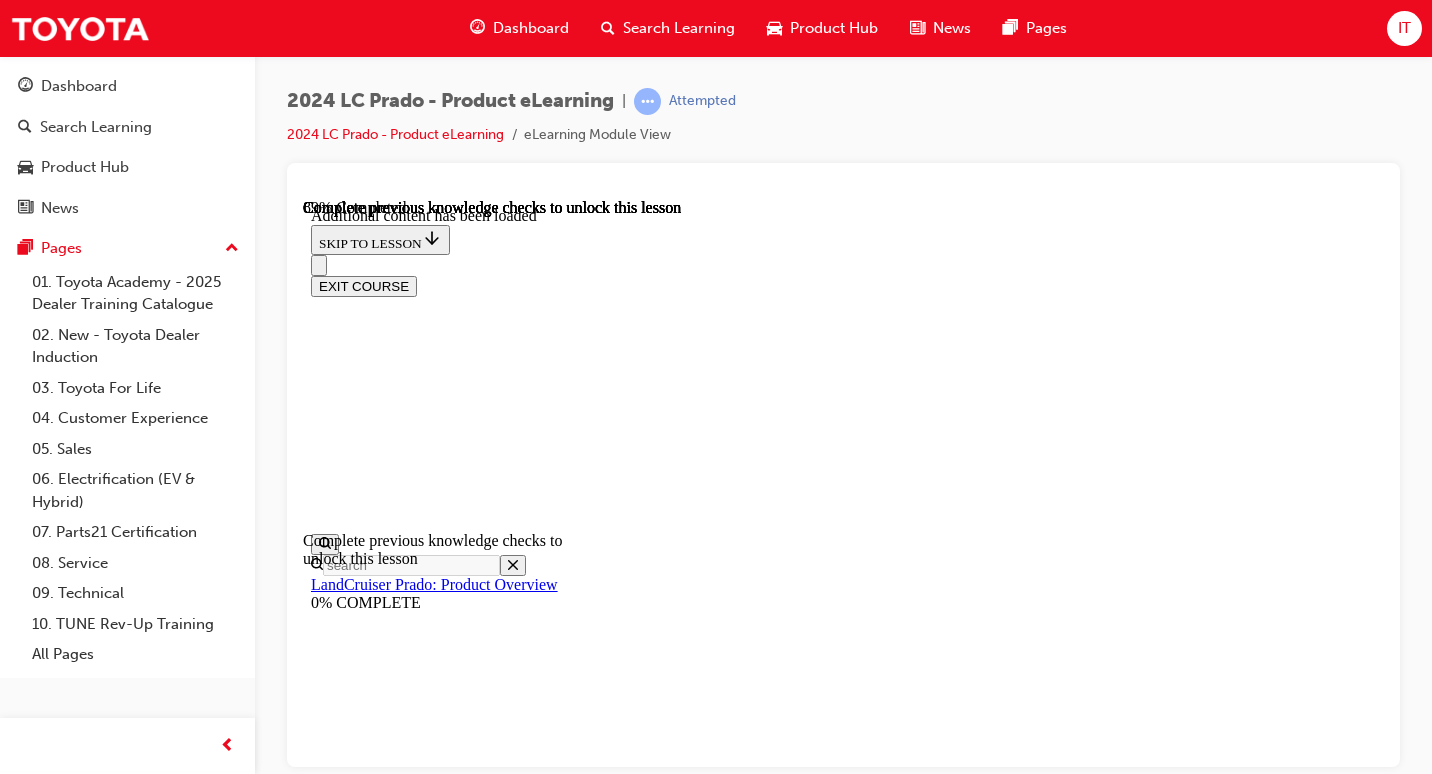 scroll, scrollTop: 3921, scrollLeft: 0, axis: vertical 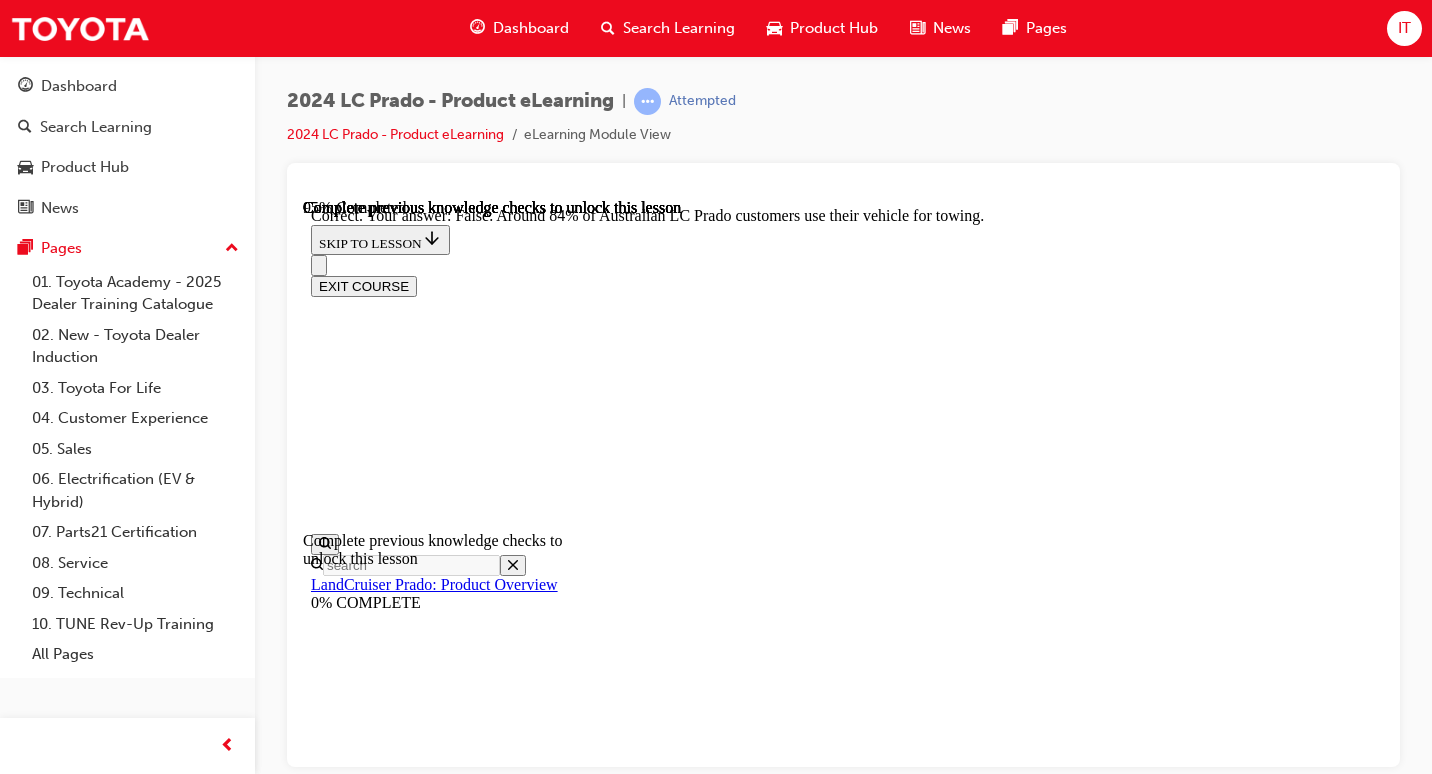 click on "NEXT LESSON" at bounding box center (363, 17404) 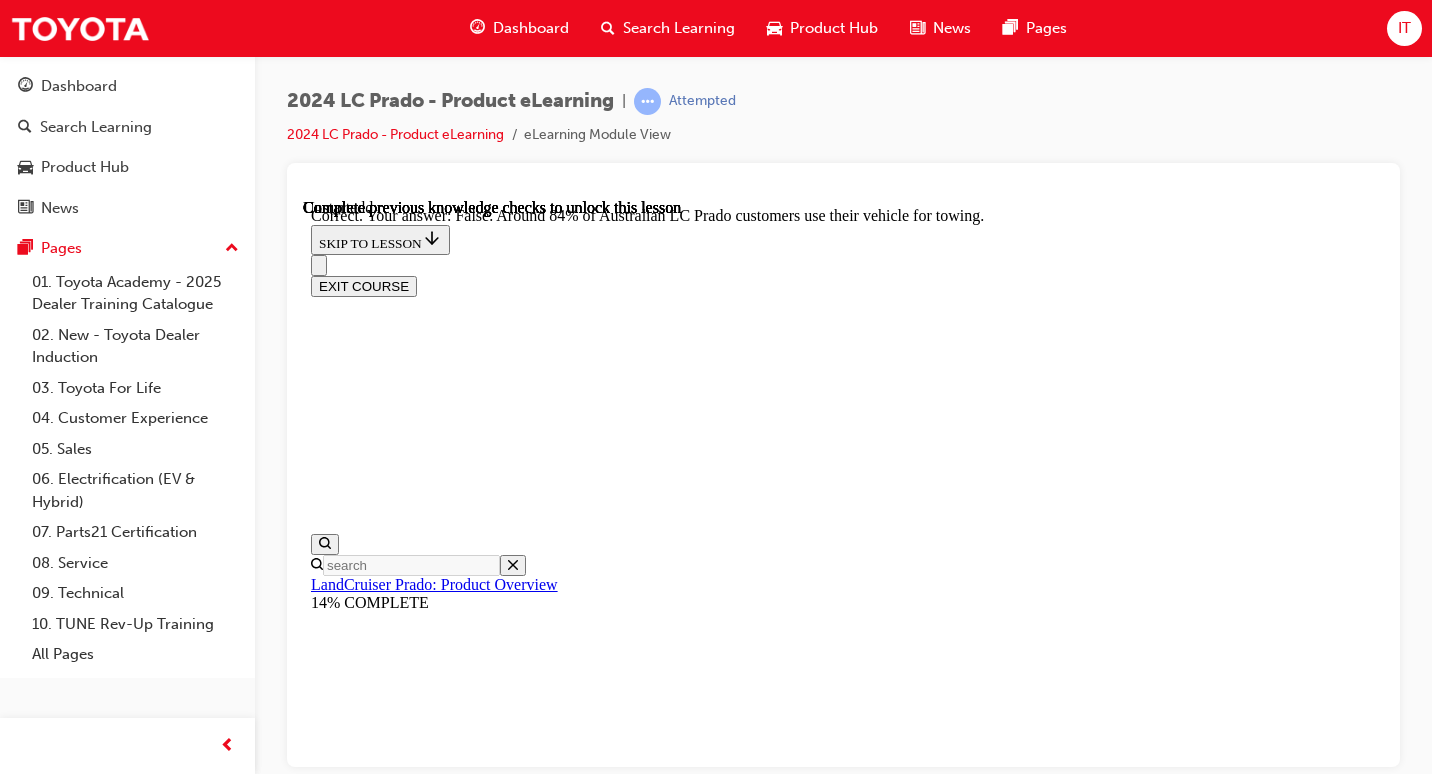 scroll, scrollTop: 0, scrollLeft: 0, axis: both 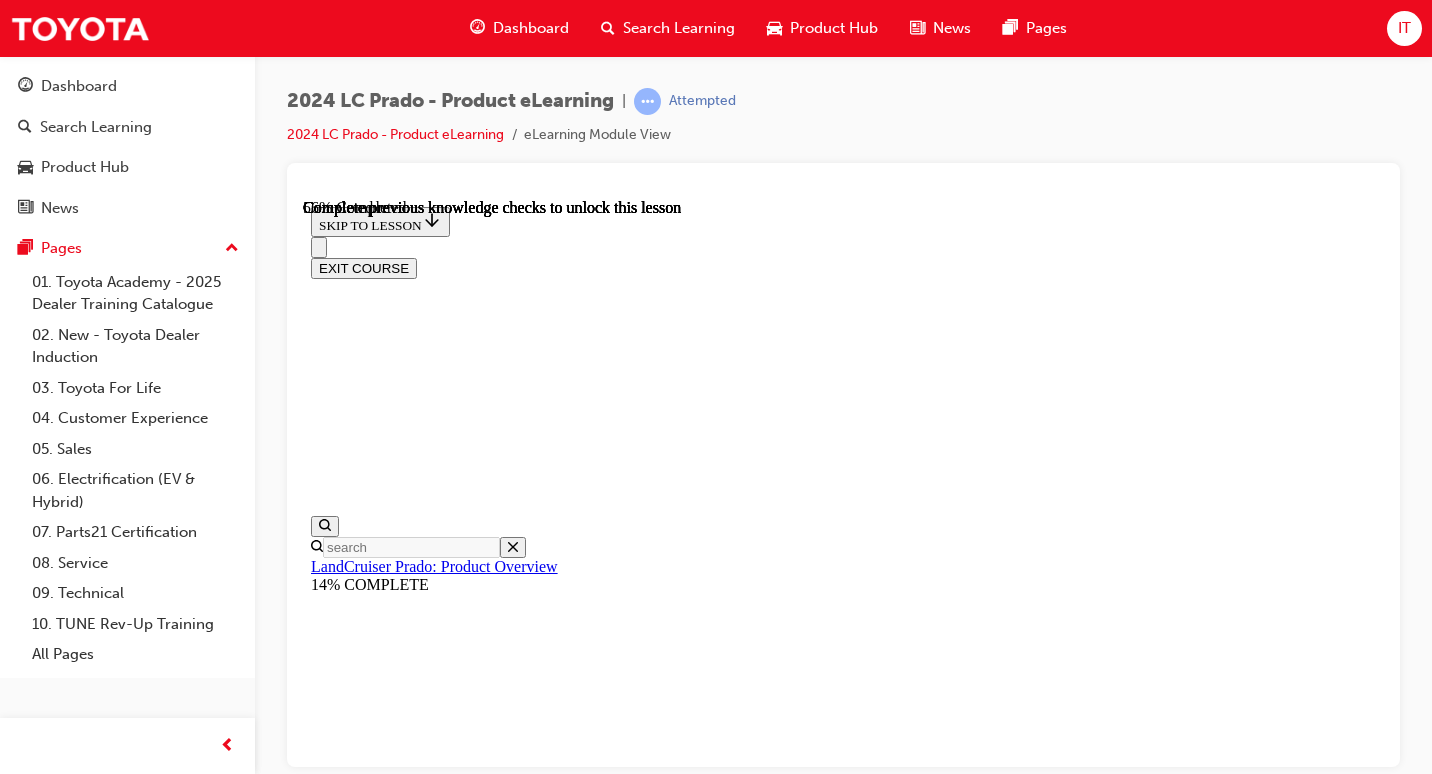 click at bounding box center [1151, 13171] 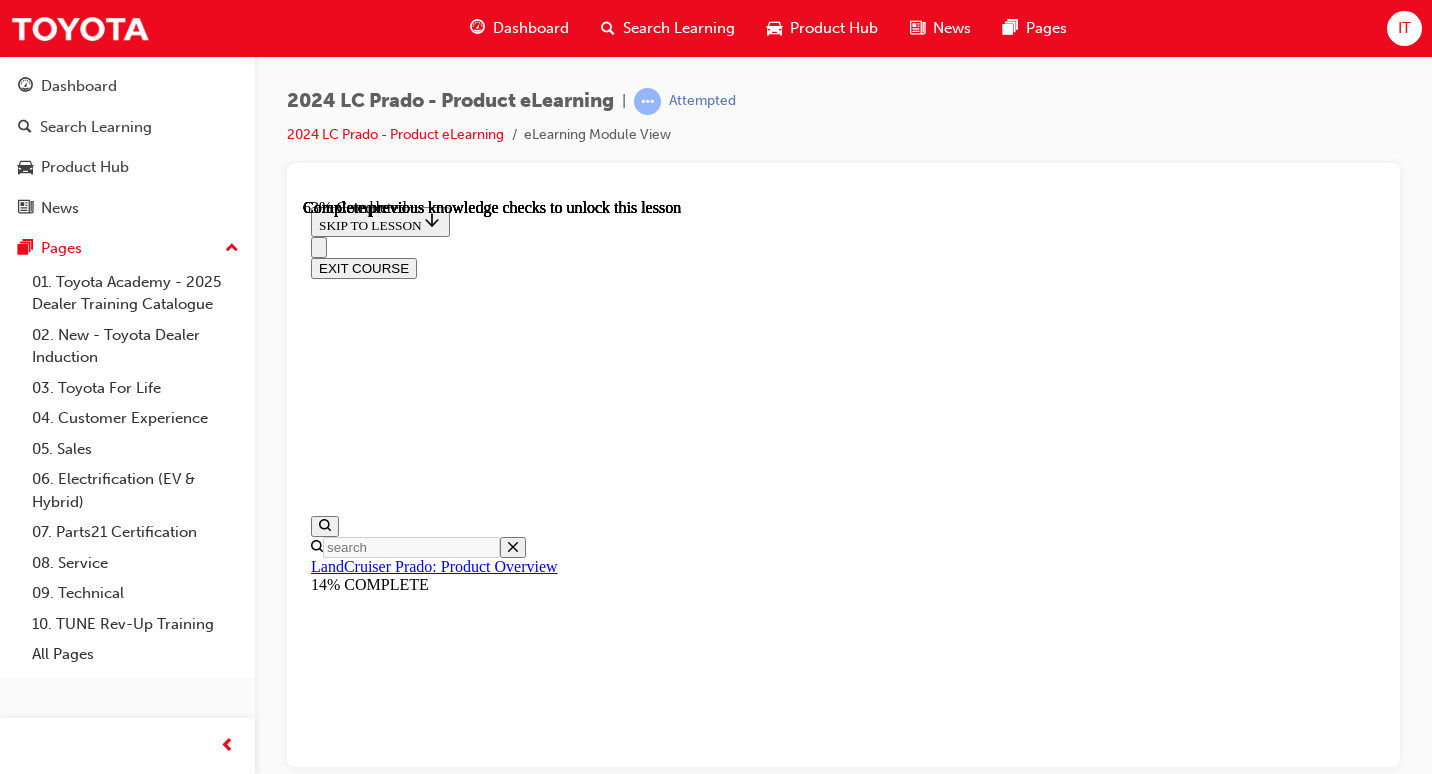 scroll, scrollTop: 2784, scrollLeft: 0, axis: vertical 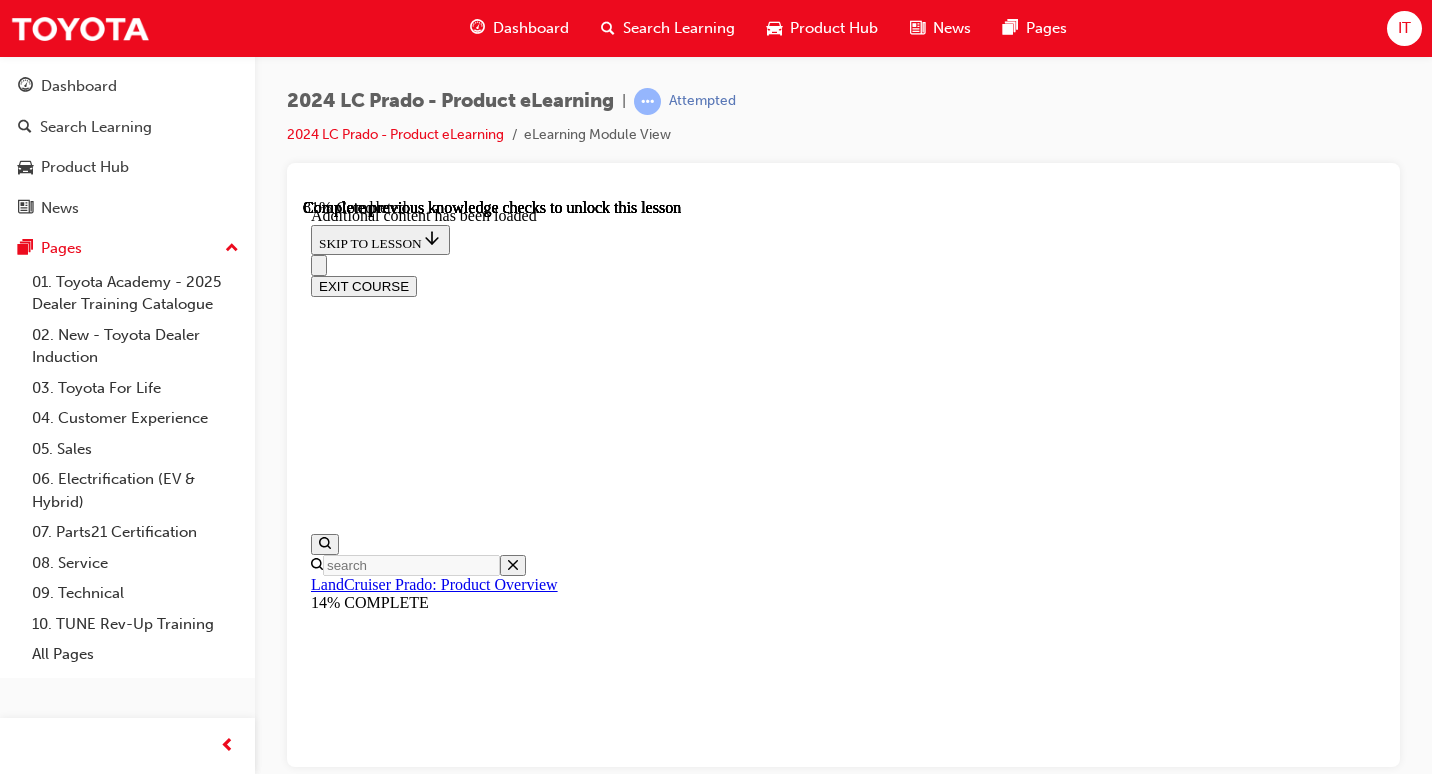 click at bounding box center (843, 16926) 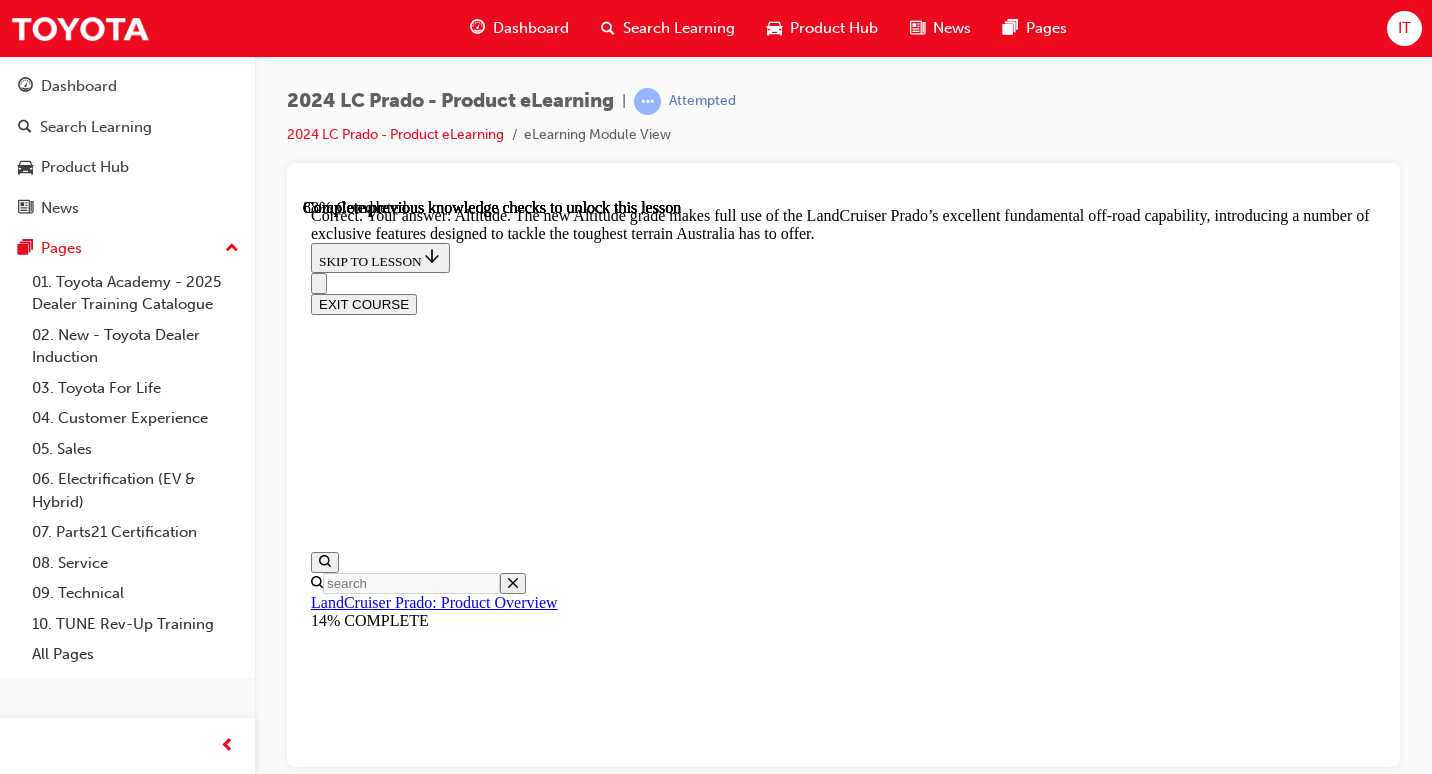 scroll, scrollTop: 4542, scrollLeft: 0, axis: vertical 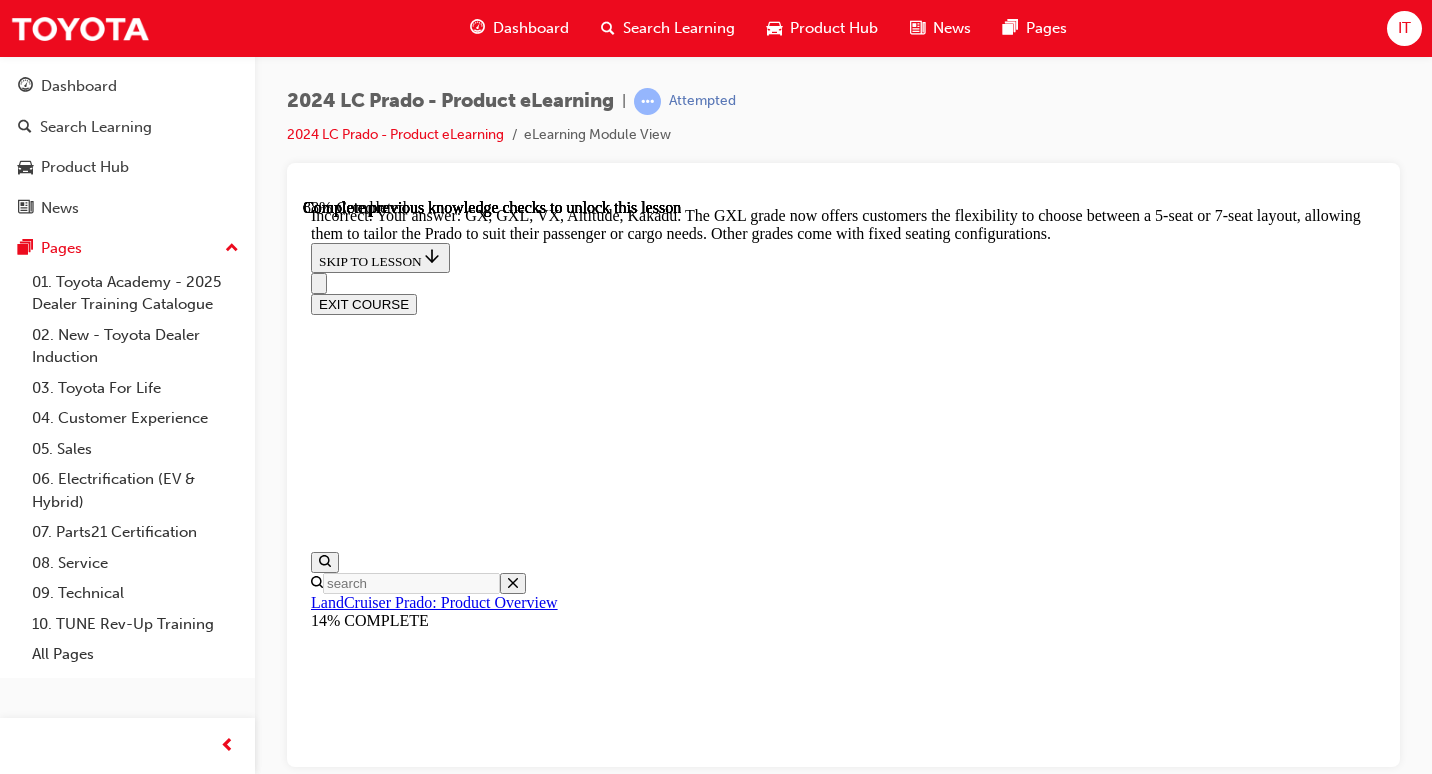 click at bounding box center (863, 26312) 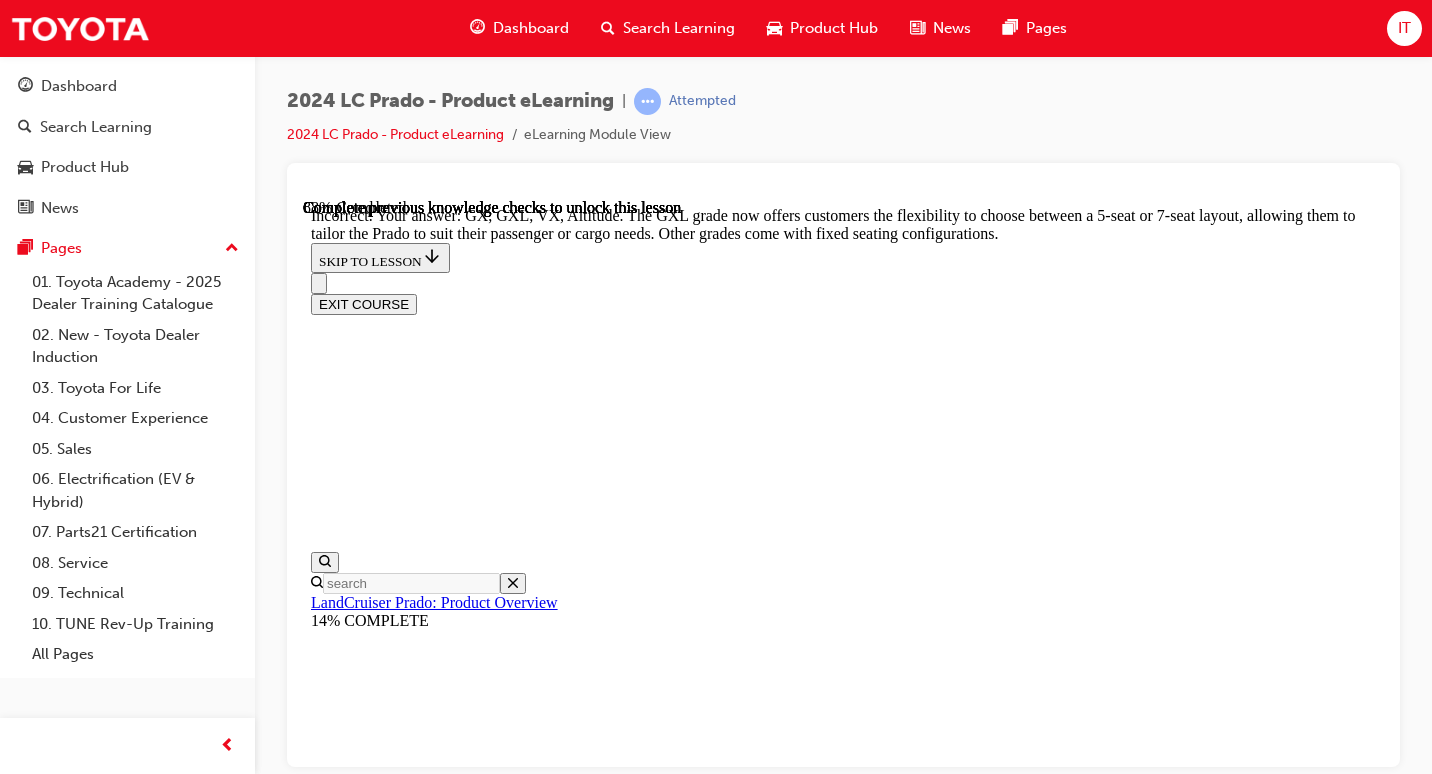 scroll, scrollTop: 5050, scrollLeft: 0, axis: vertical 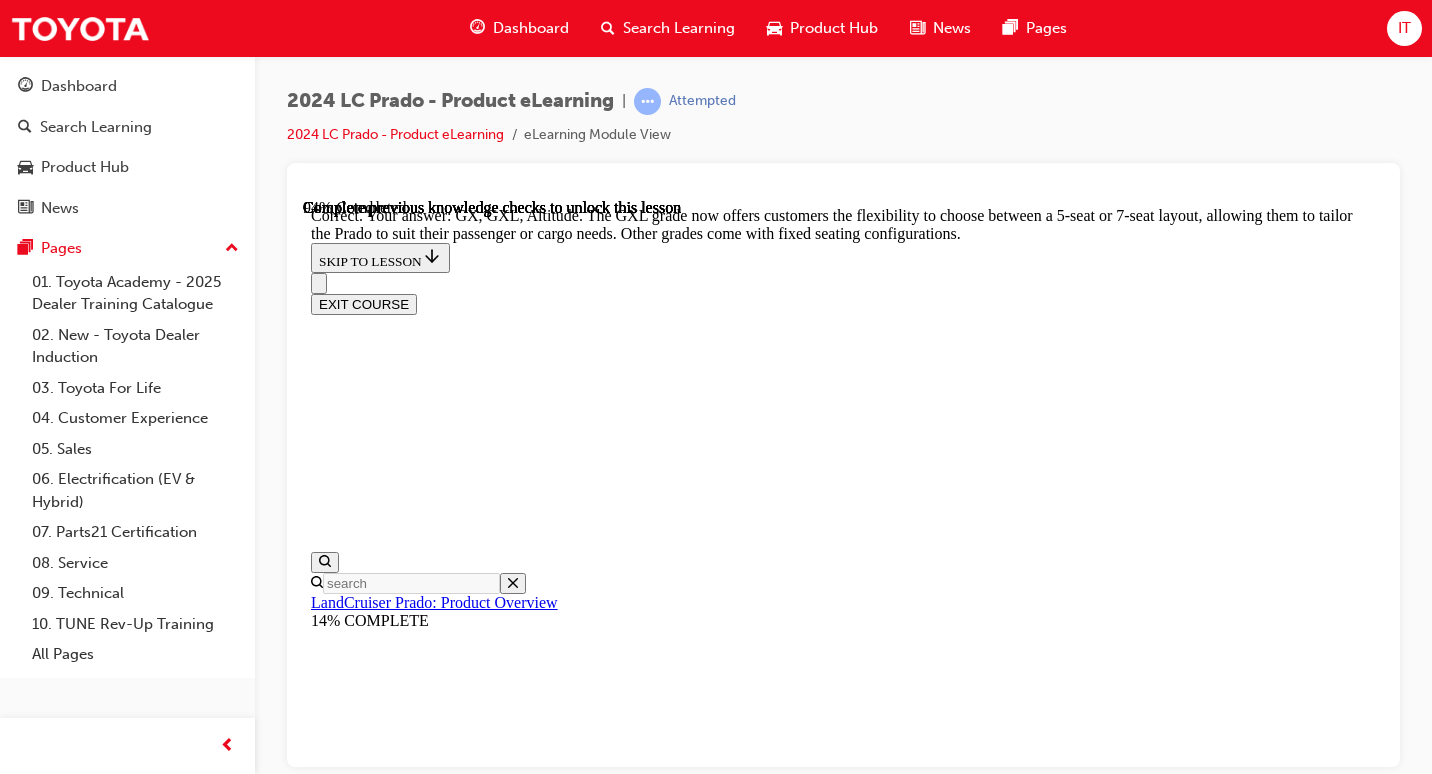 click on "NEXT LESSON" at bounding box center [363, 26577] 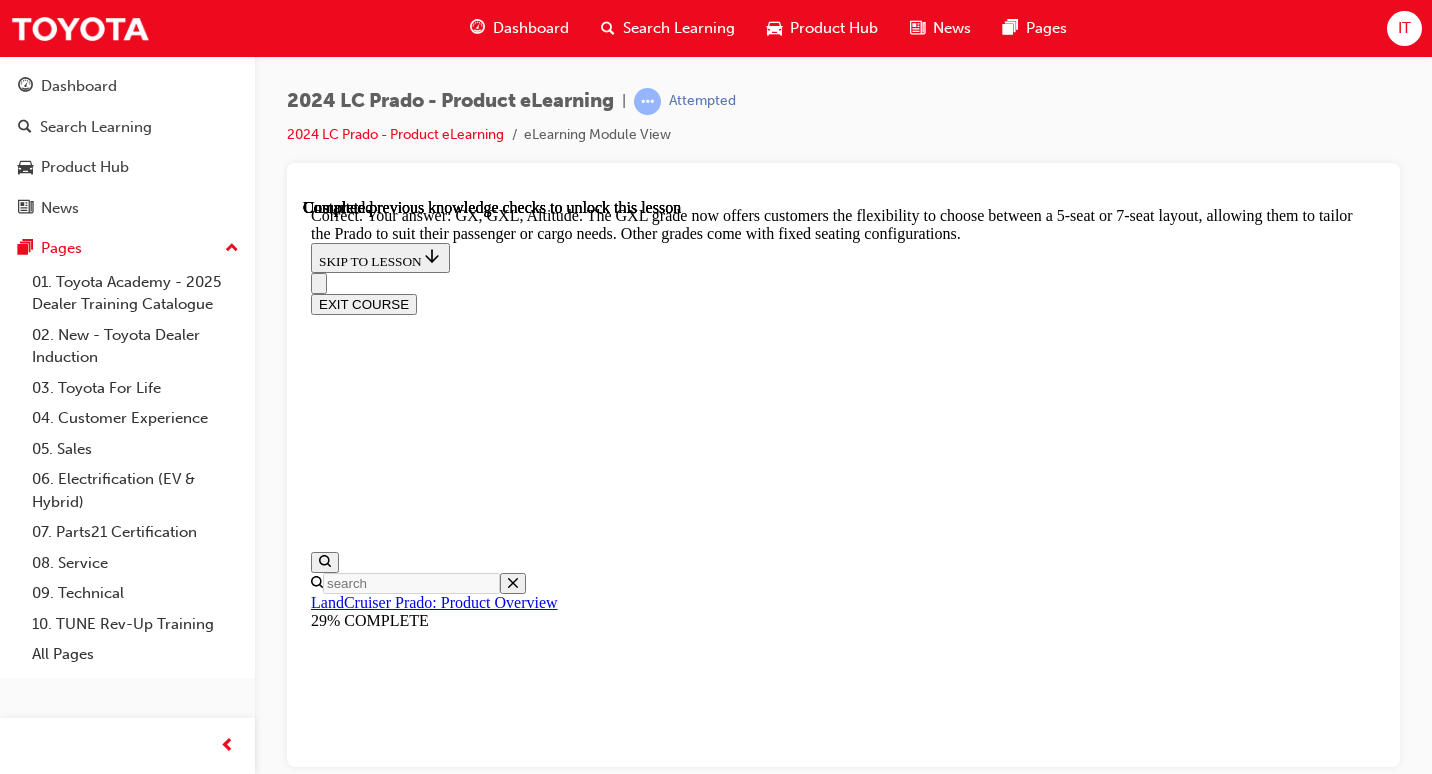 scroll, scrollTop: 0, scrollLeft: 0, axis: both 